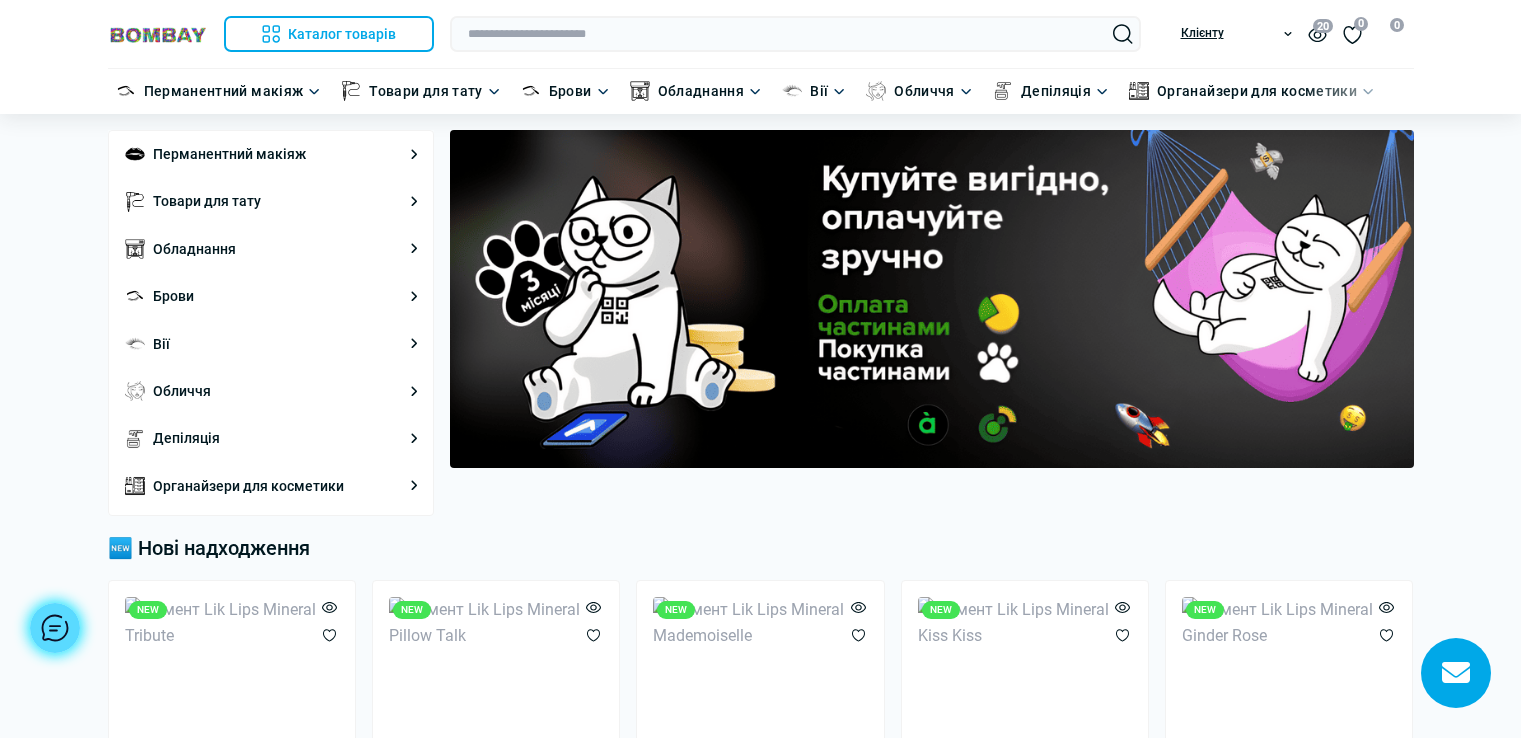 scroll, scrollTop: 0, scrollLeft: 0, axis: both 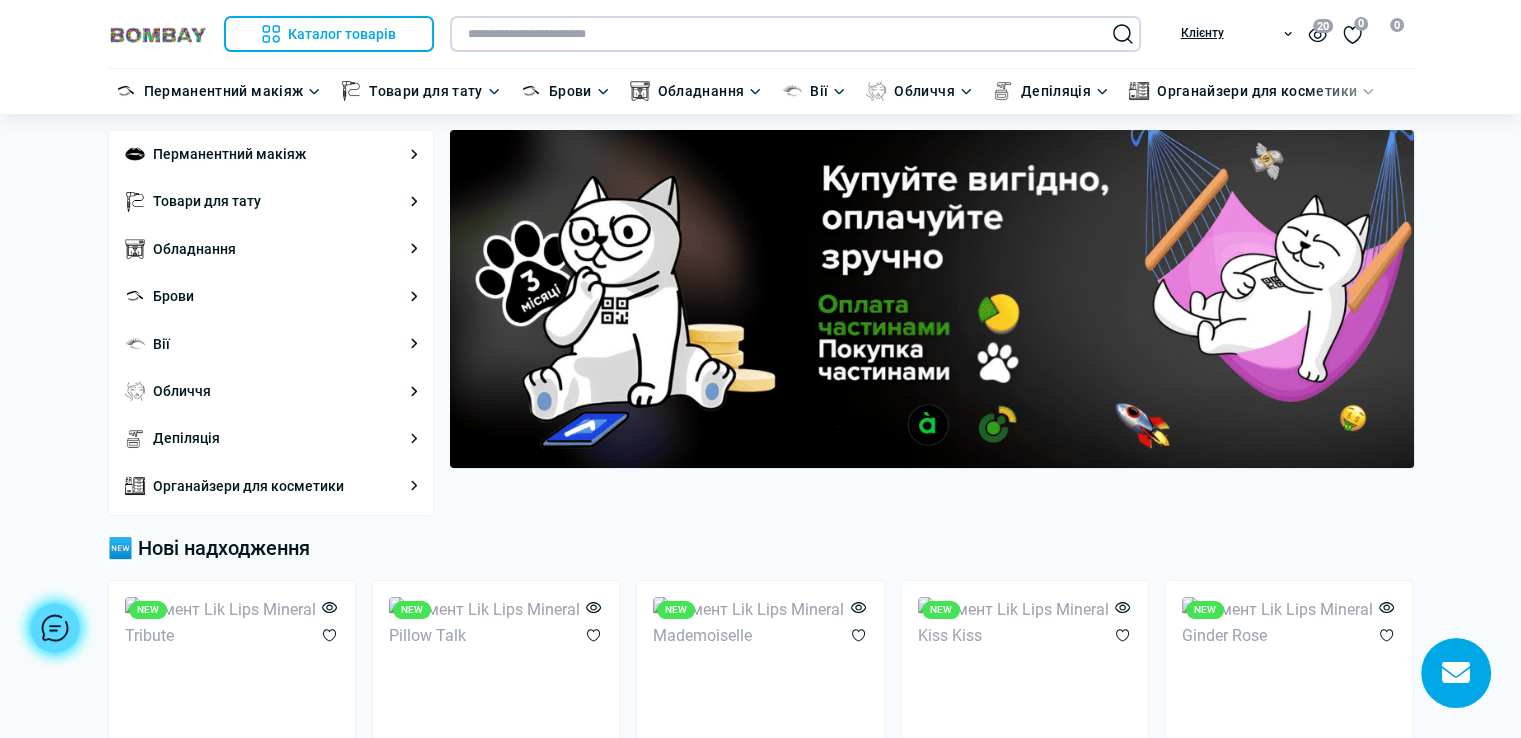 click at bounding box center [795, 34] 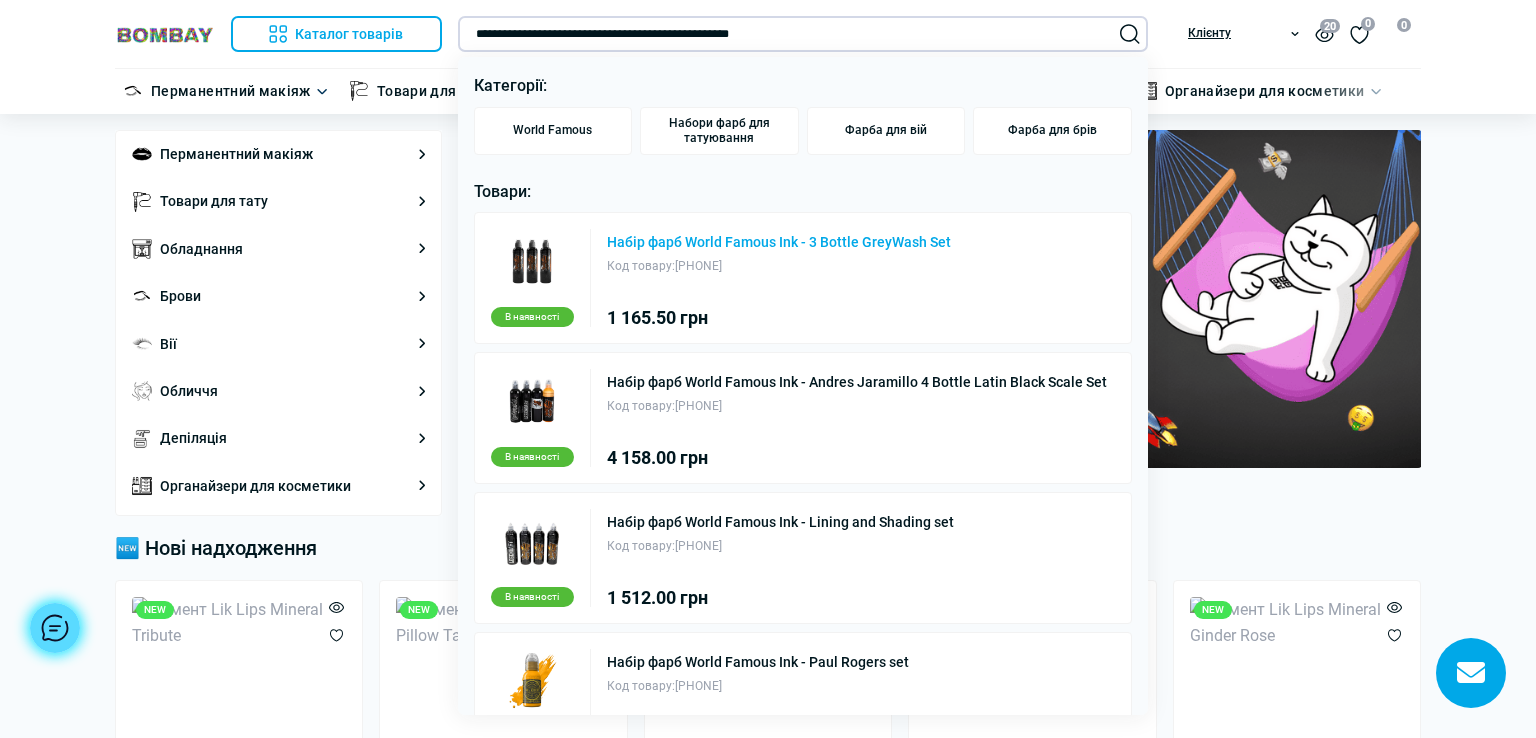type on "**********" 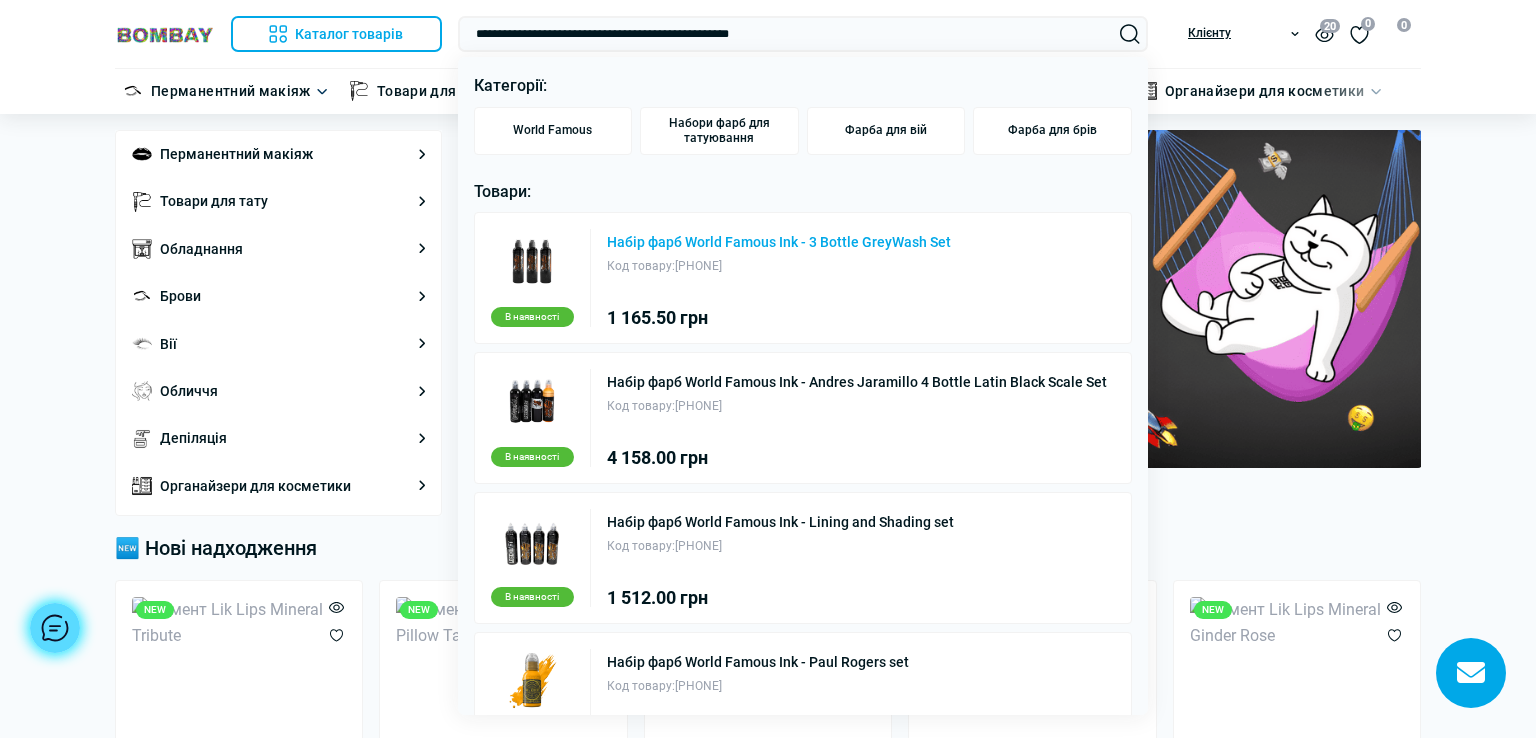 click on "Набір фарб World Famous Ink - 3 Bottle GreyWash Set" at bounding box center [779, 242] 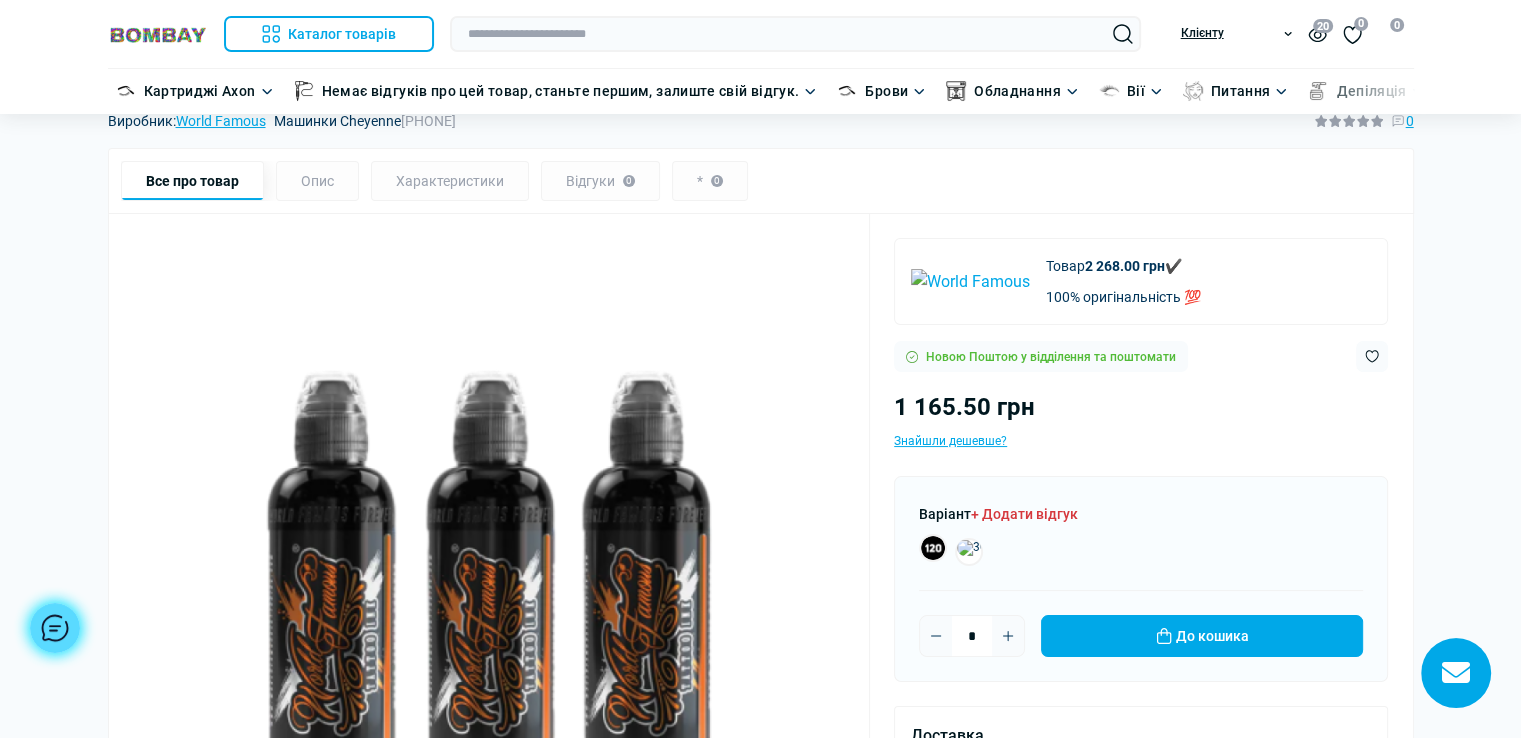 scroll, scrollTop: 100, scrollLeft: 0, axis: vertical 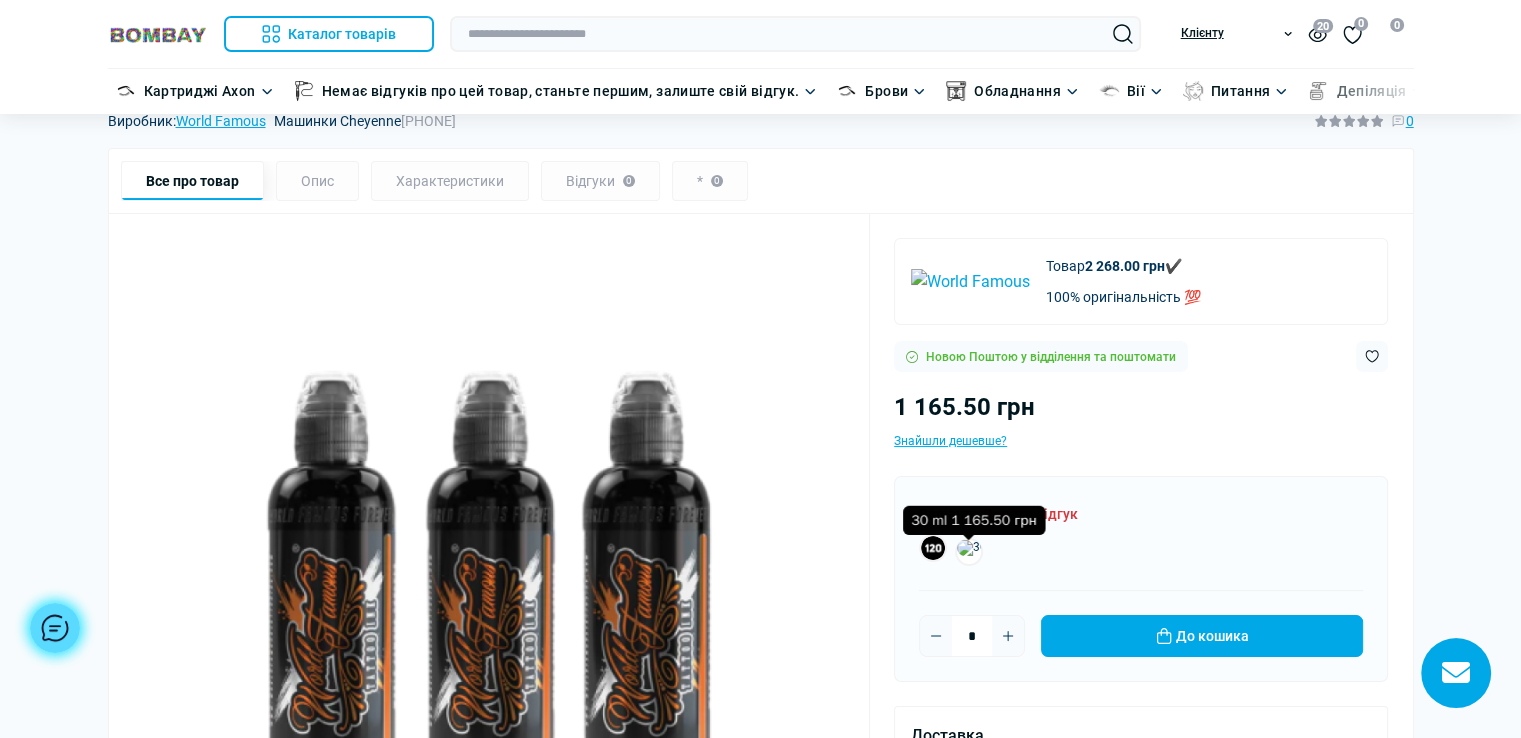 click at bounding box center [969, 552] 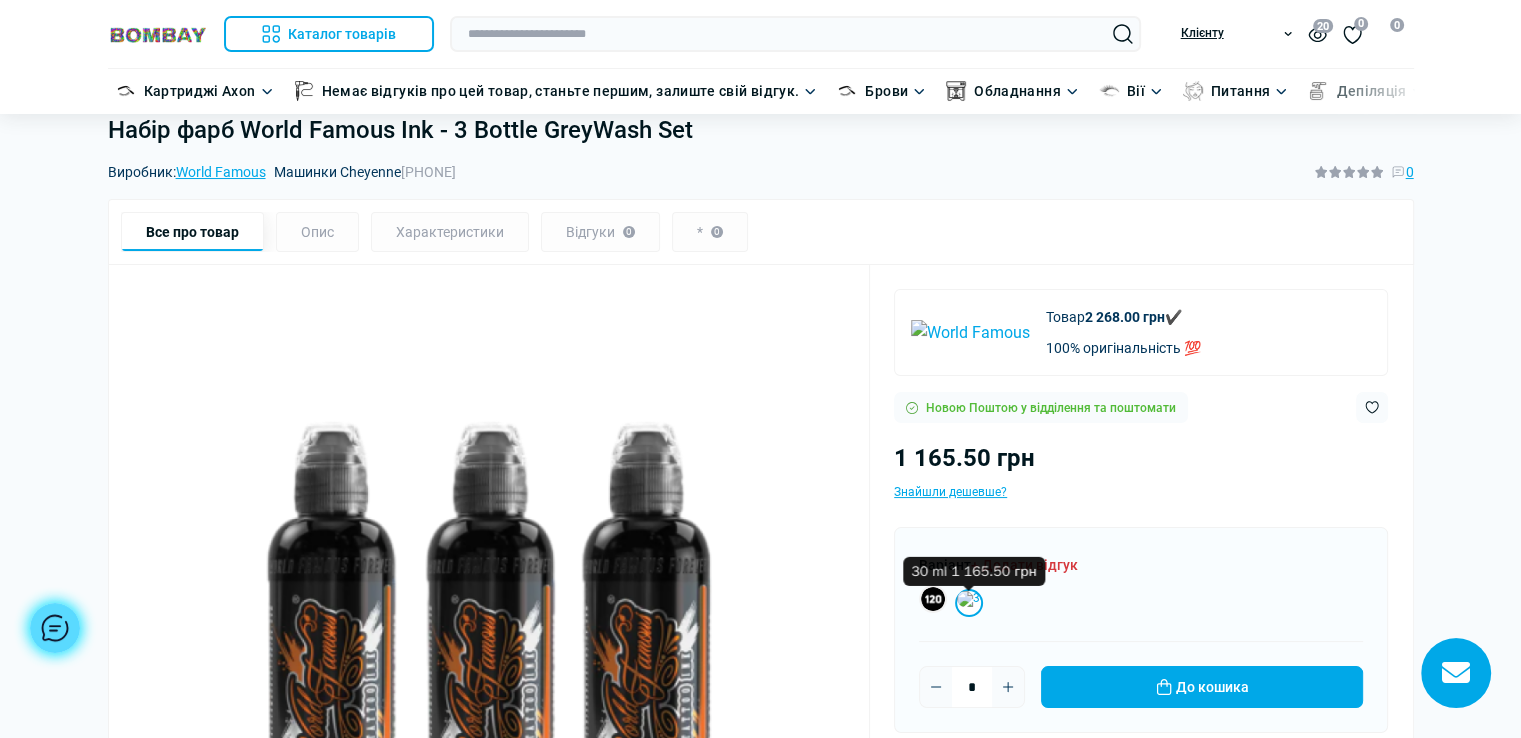 scroll, scrollTop: 0, scrollLeft: 0, axis: both 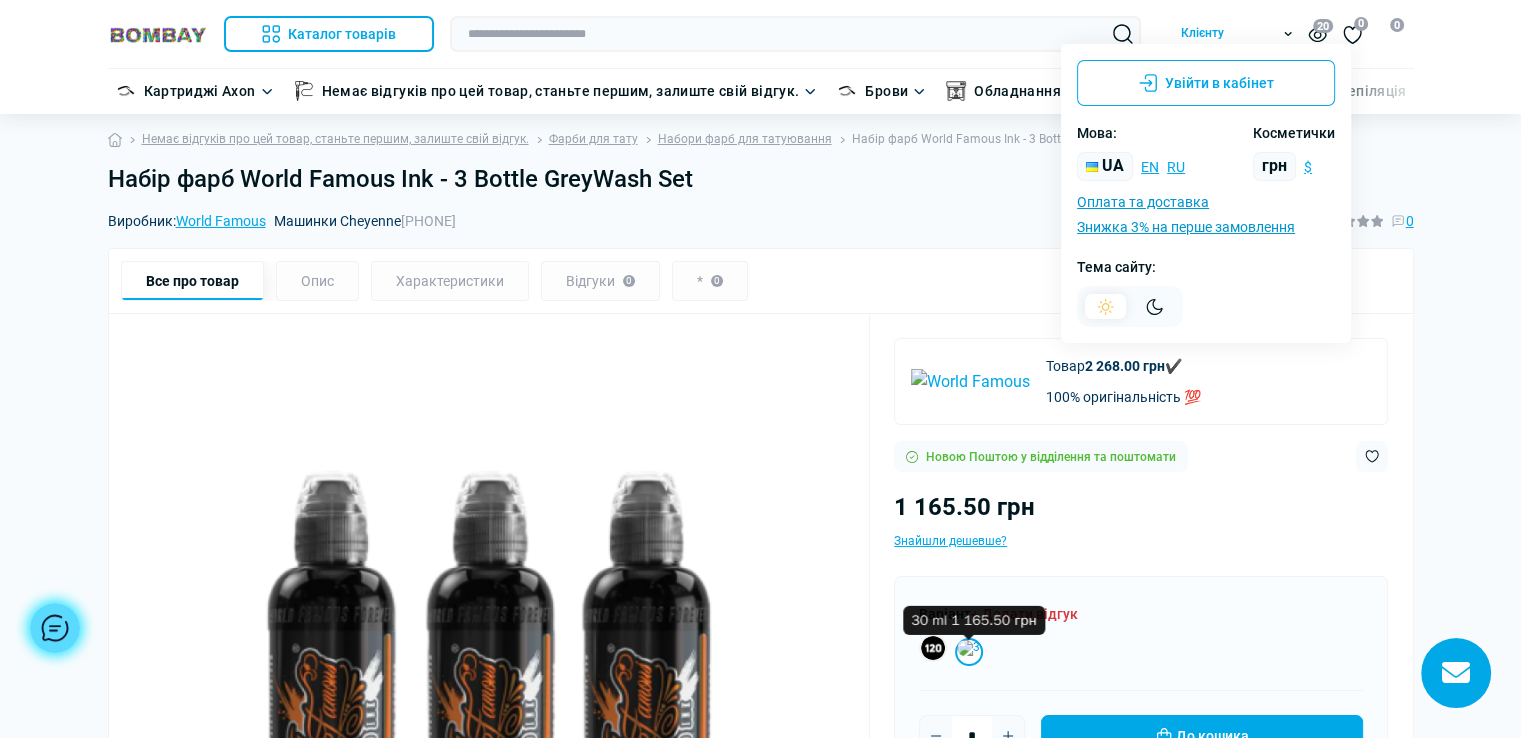 click at bounding box center (1154, 306) 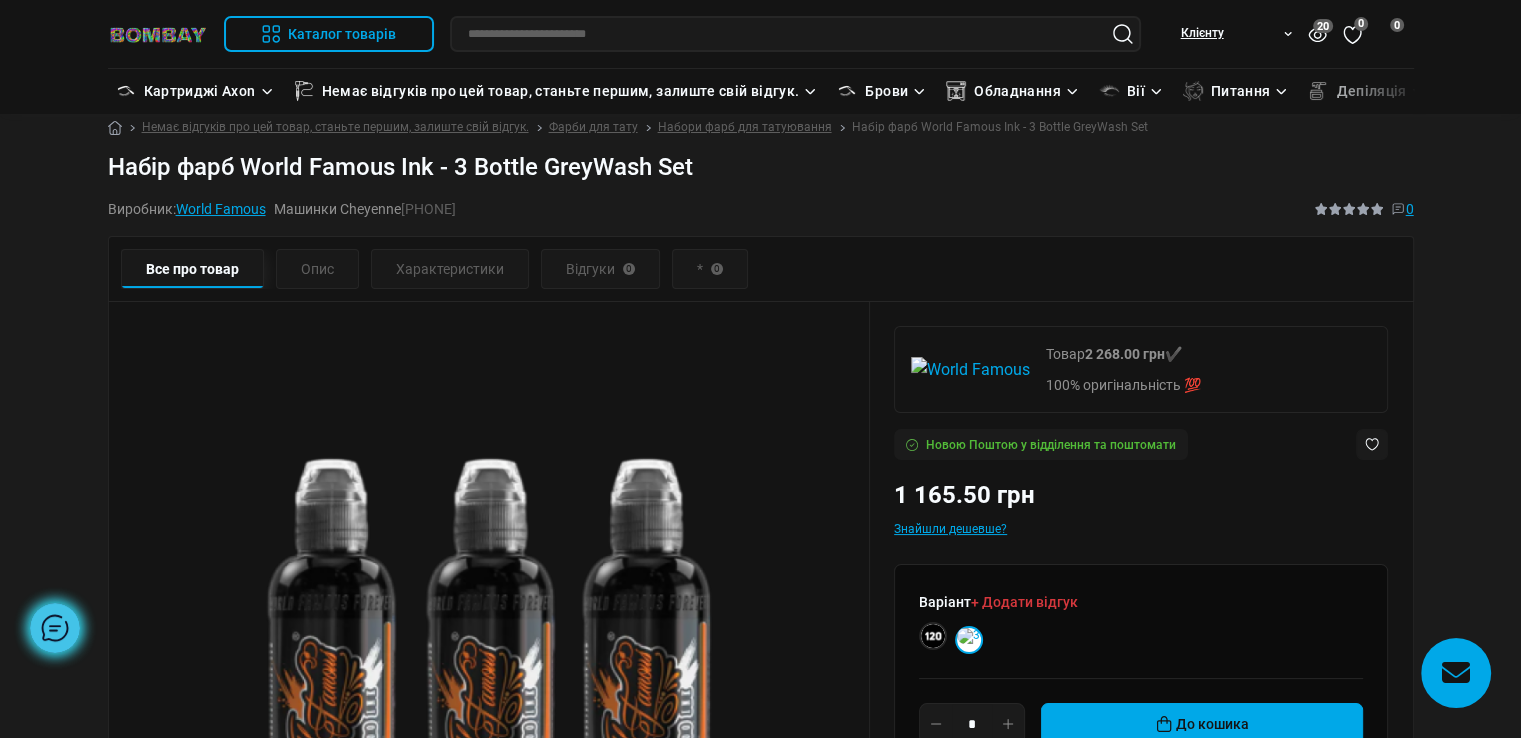 scroll, scrollTop: 0, scrollLeft: 0, axis: both 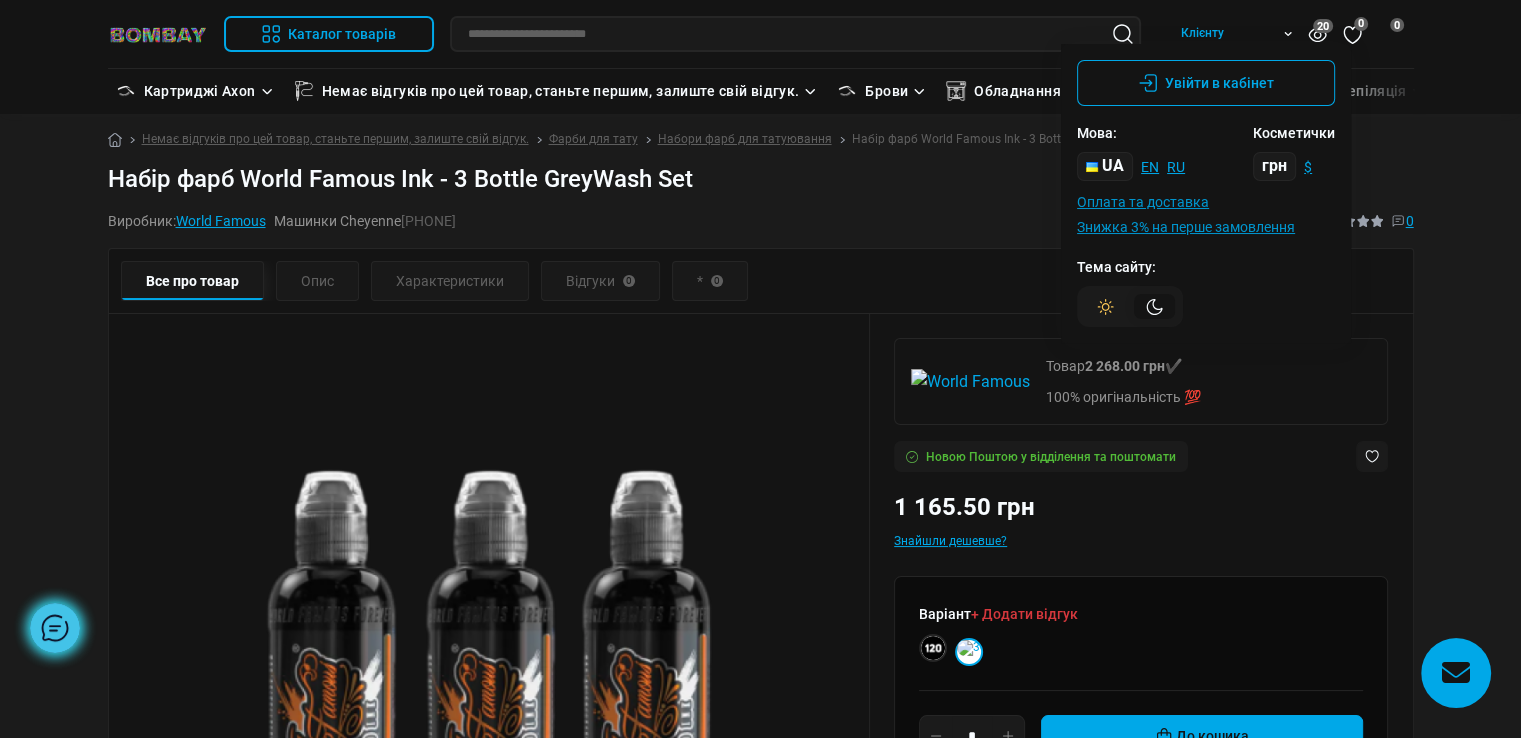 click at bounding box center (1105, 306) 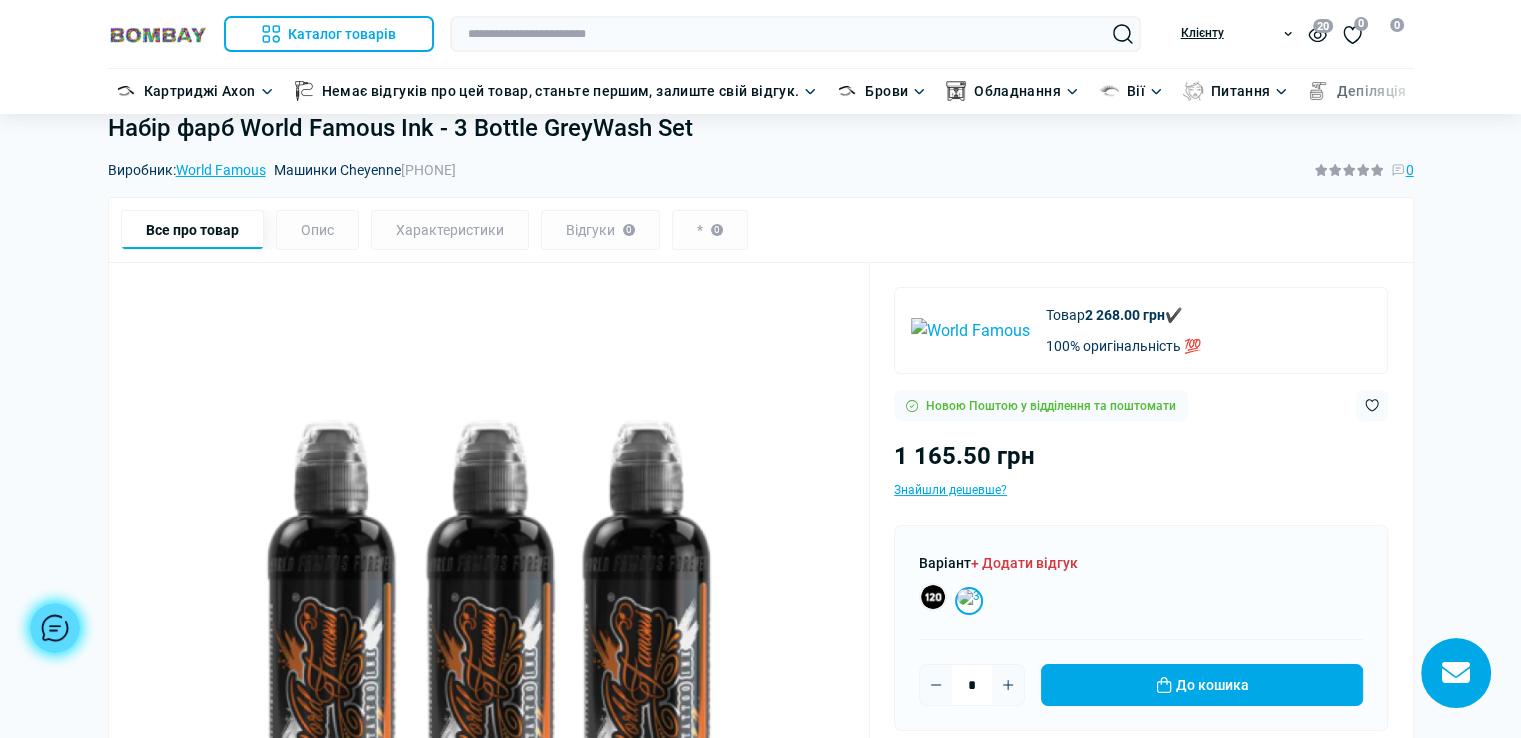 scroll, scrollTop: 100, scrollLeft: 0, axis: vertical 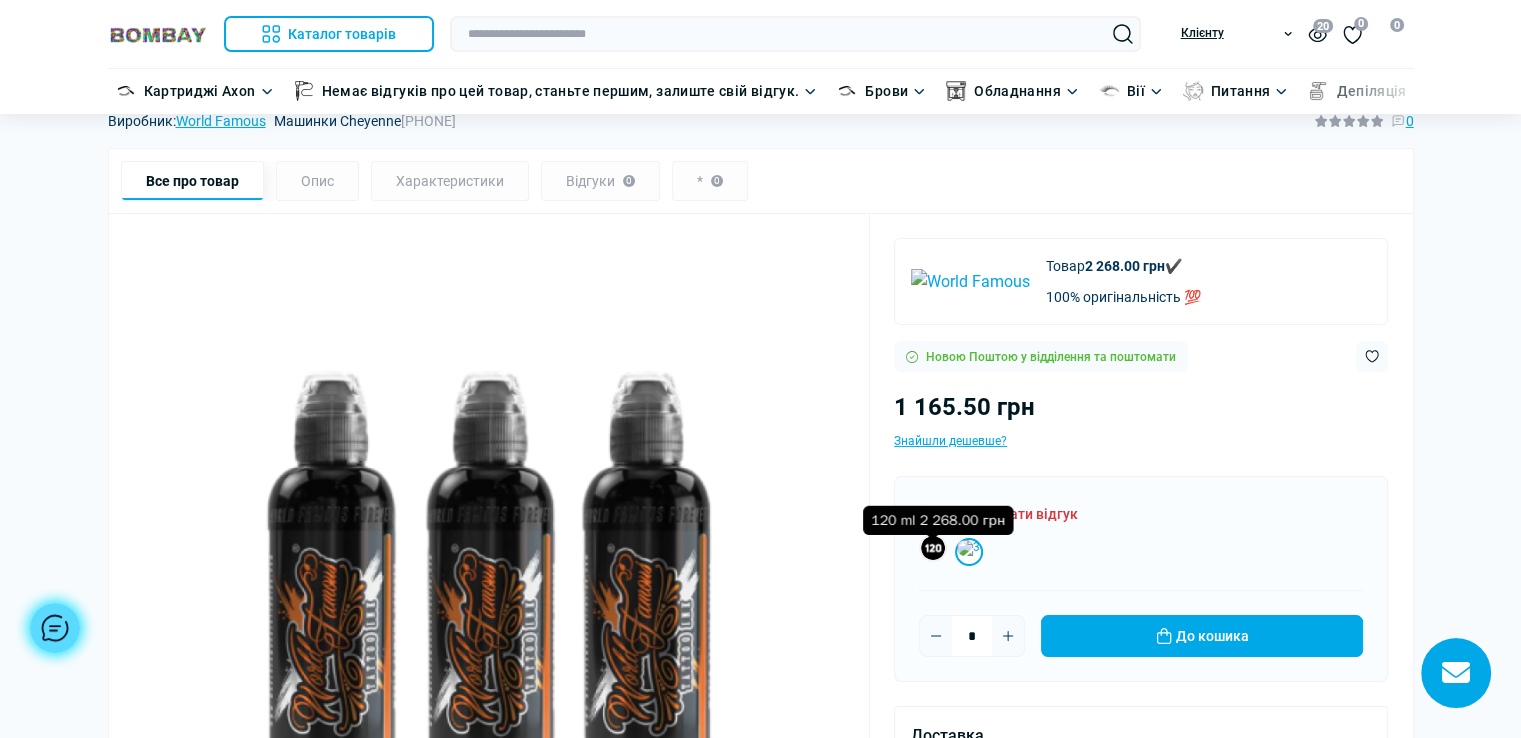 click at bounding box center (933, 548) 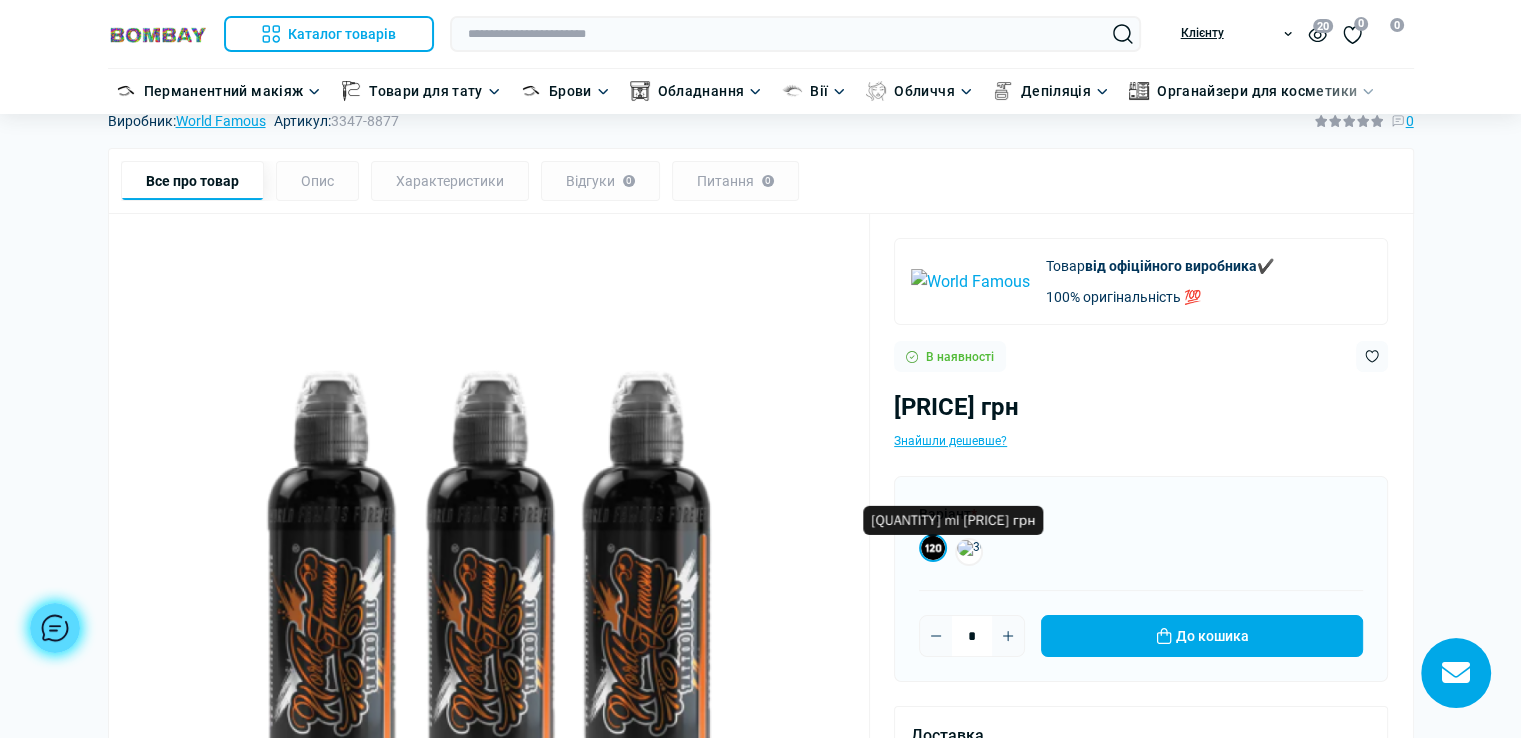 scroll, scrollTop: 0, scrollLeft: 0, axis: both 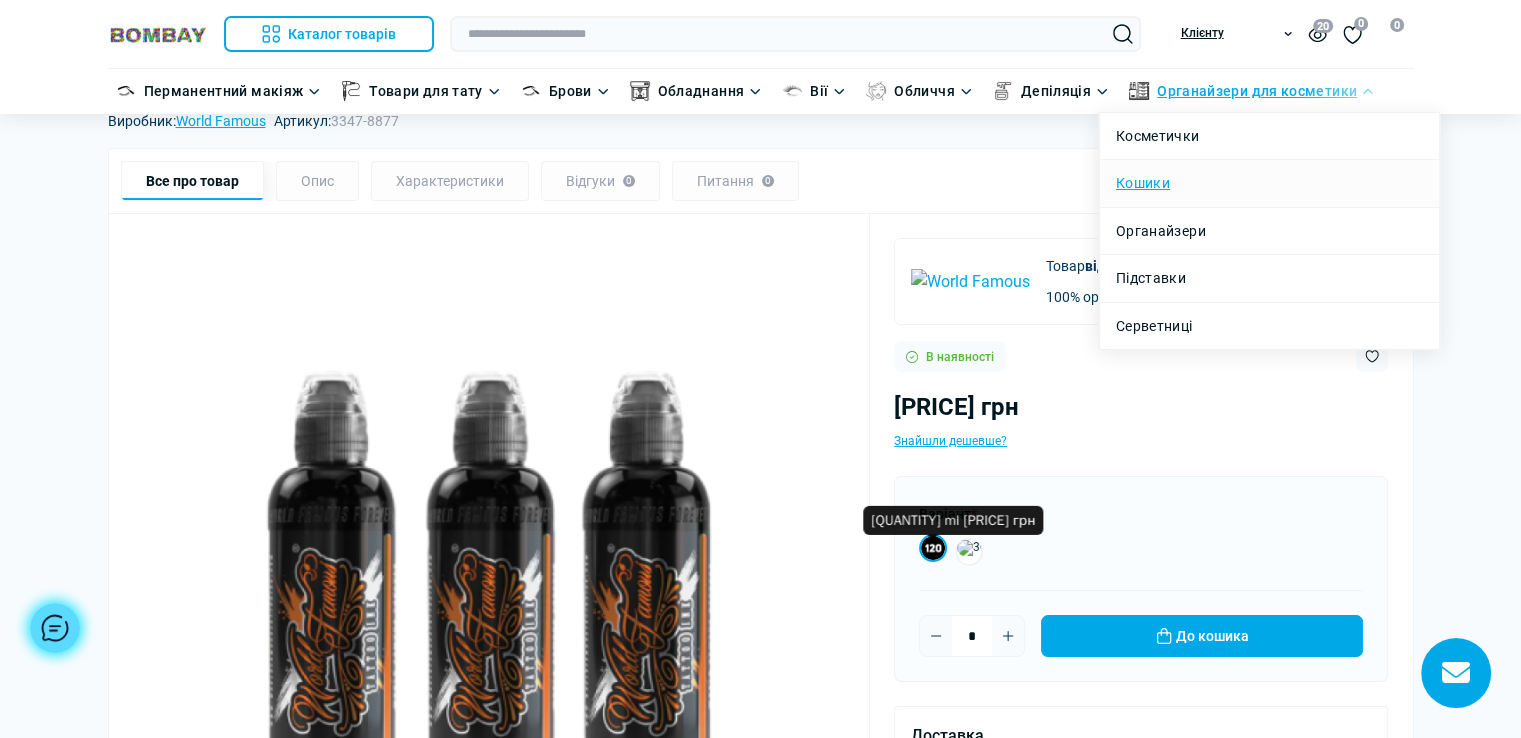 click on "Кошики" at bounding box center (1143, 183) 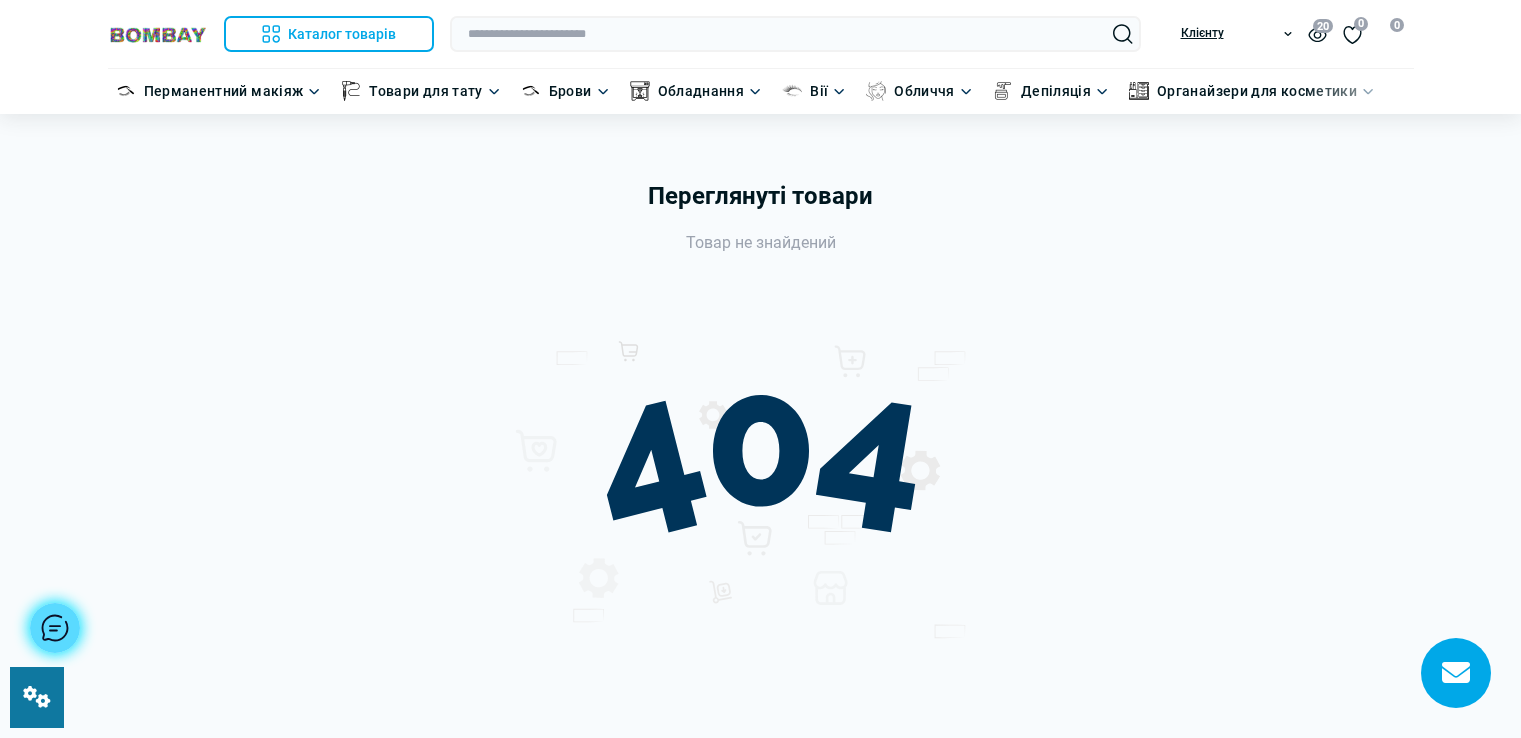 scroll, scrollTop: 0, scrollLeft: 0, axis: both 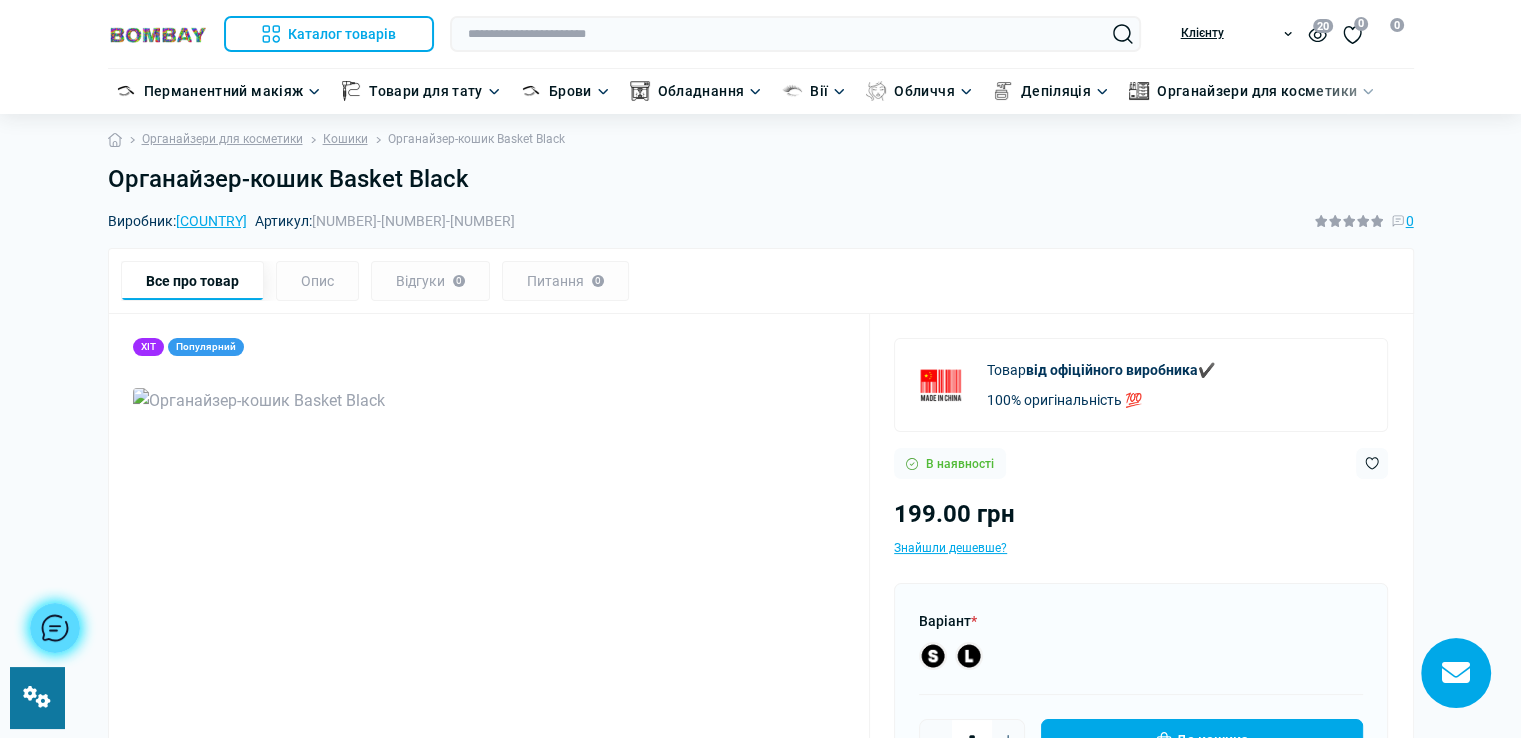 click at bounding box center (969, 656) 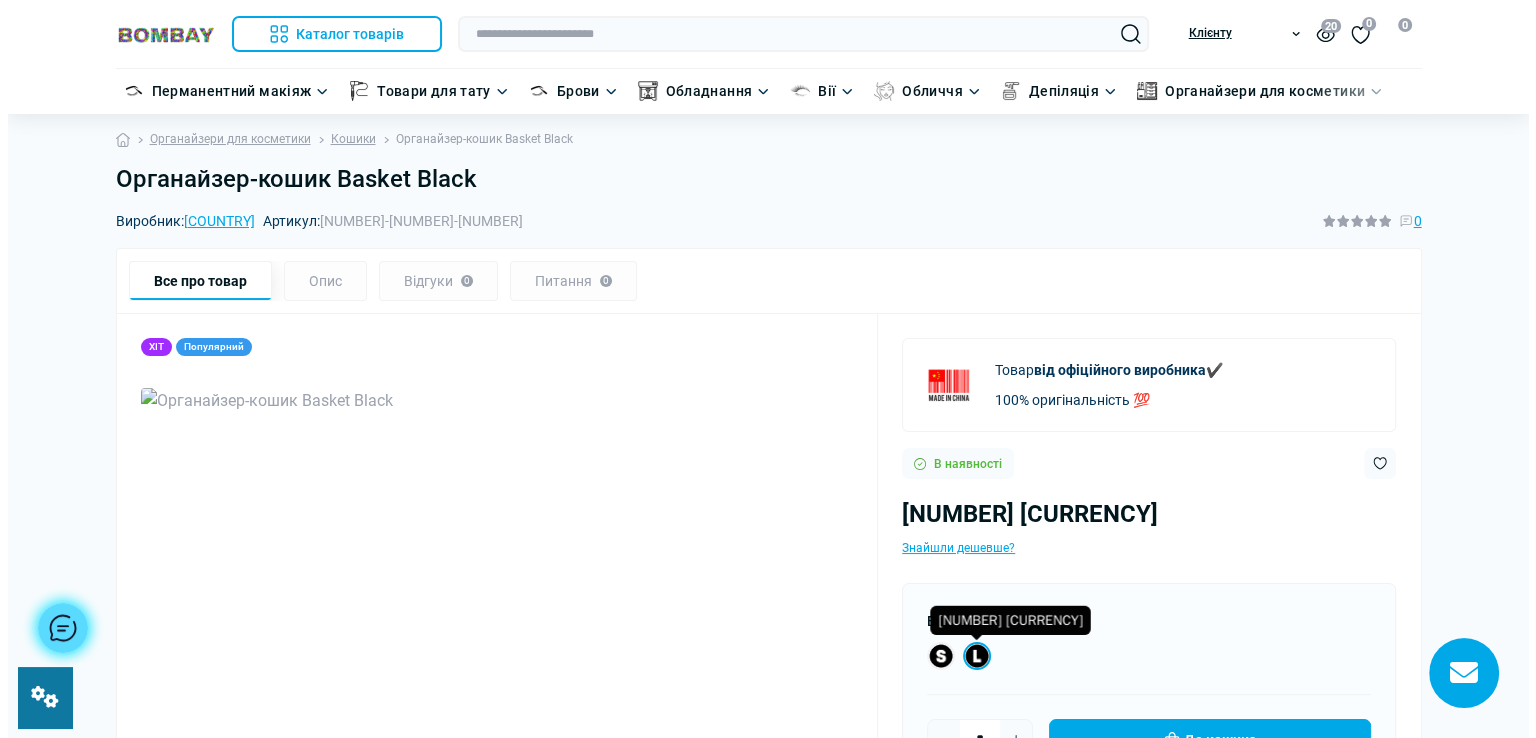scroll, scrollTop: 0, scrollLeft: 0, axis: both 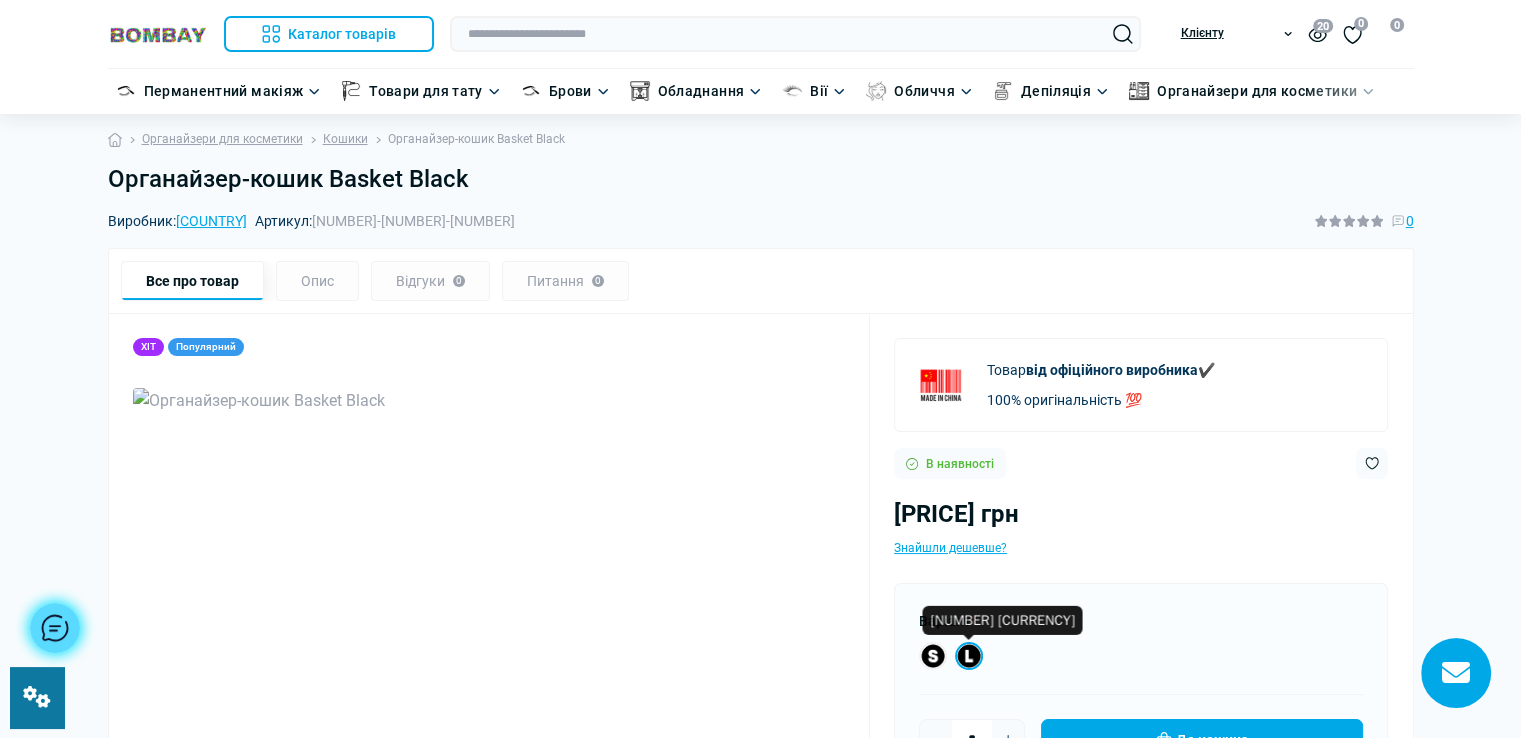 click on "Органайзер-кошик Basket Black" at bounding box center (761, 179) 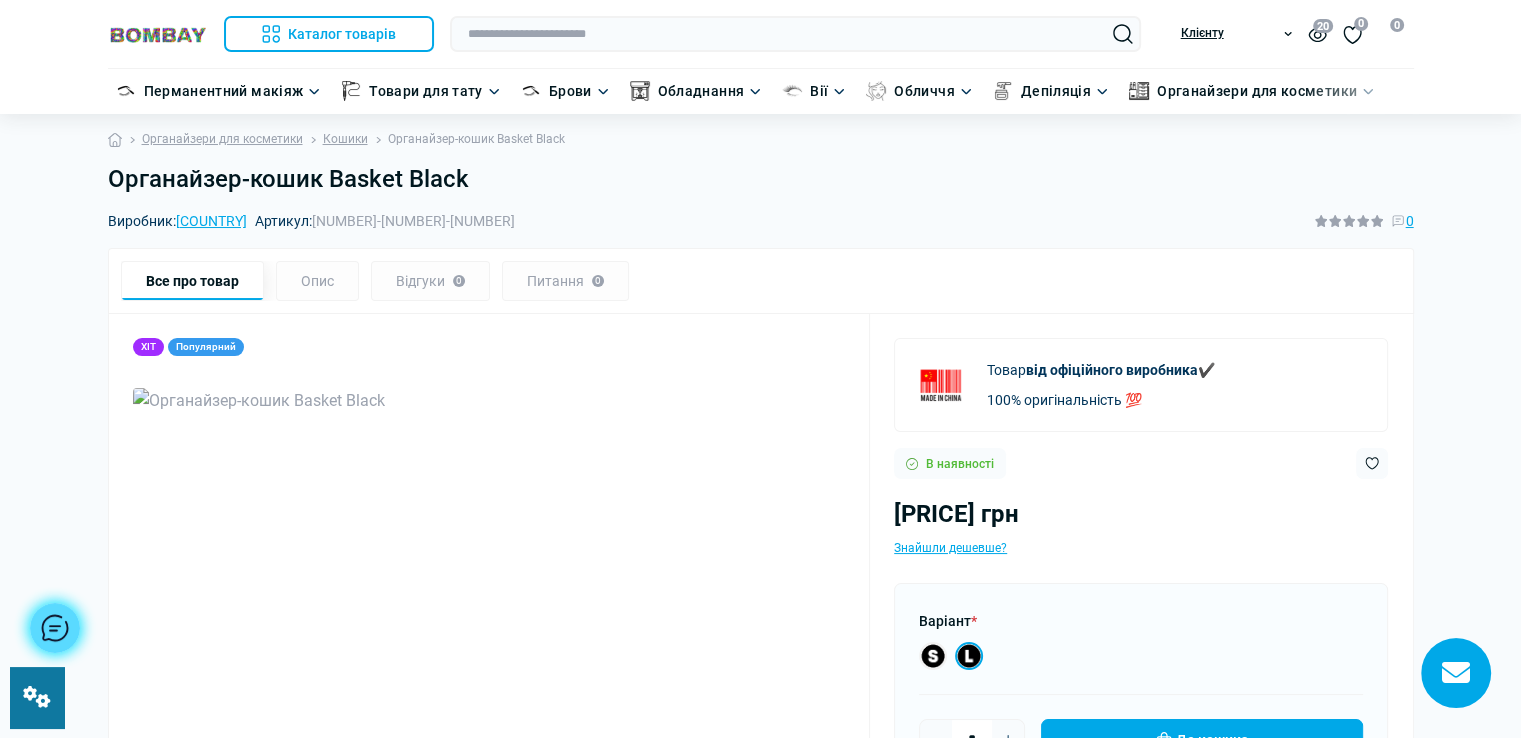 click on "Органайзер-кошик Basket Black" at bounding box center (761, 179) 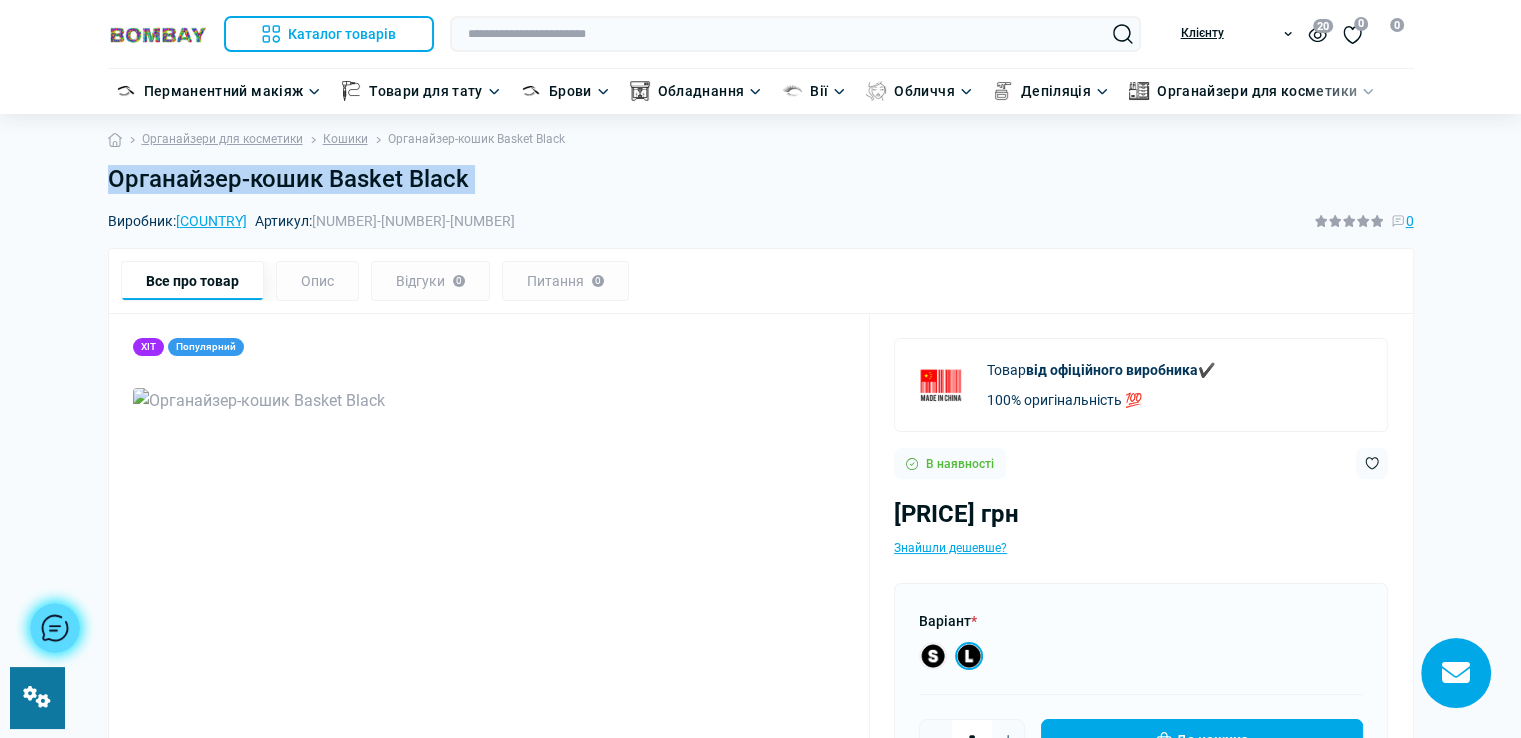 click on "Органайзер-кошик Basket Black" at bounding box center (761, 179) 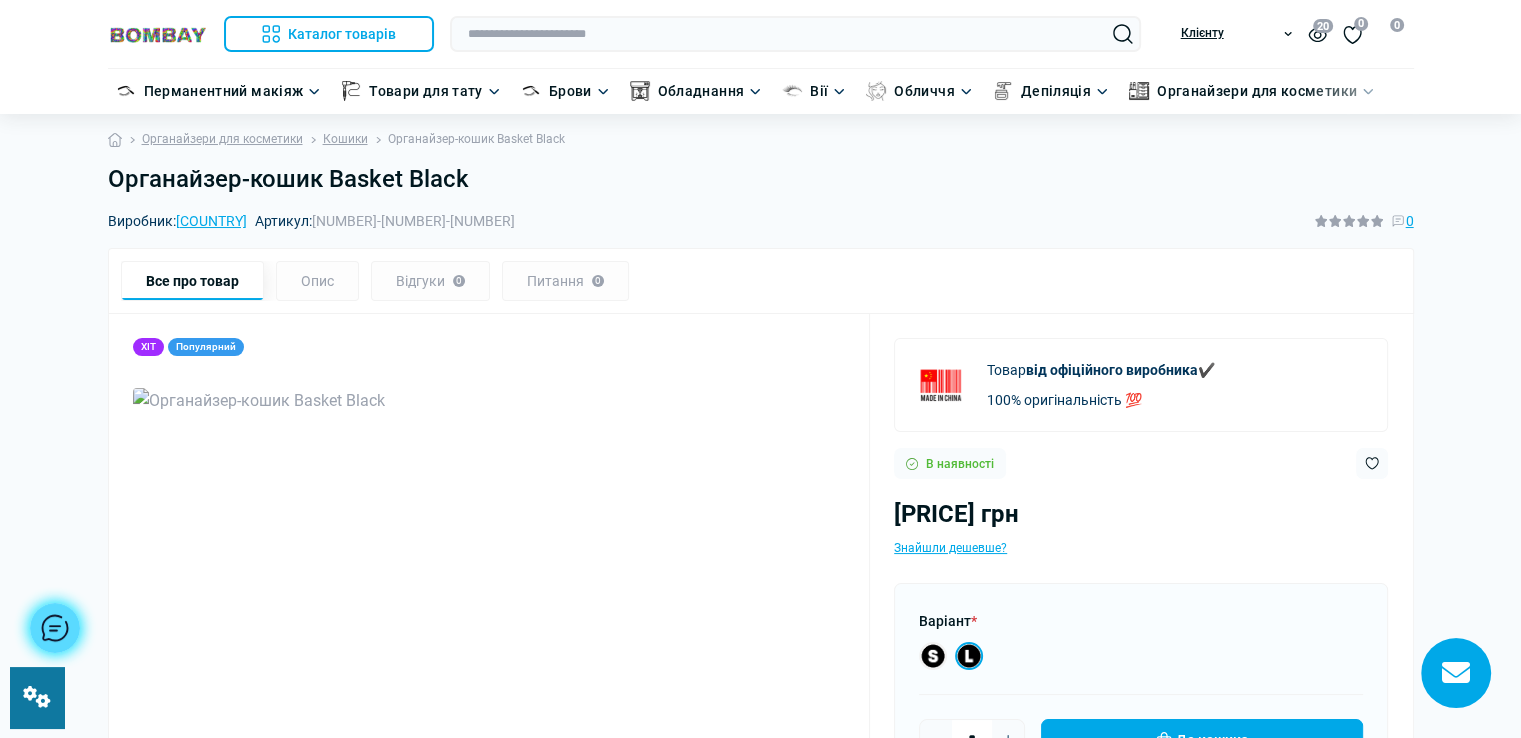 click on "Органайзер-кошик Basket Black" at bounding box center (761, 179) 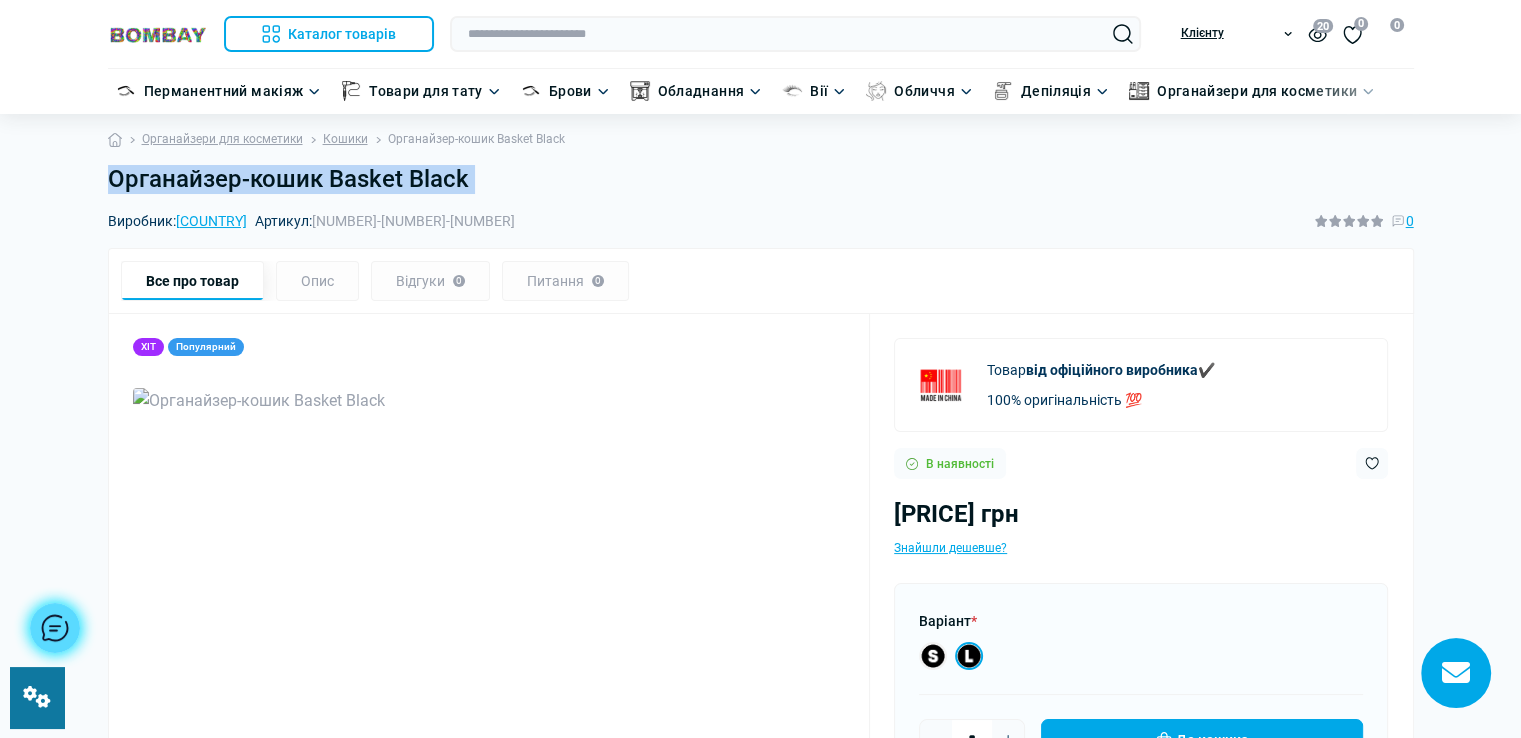 click on "Органайзер-кошик Basket Black" at bounding box center [761, 179] 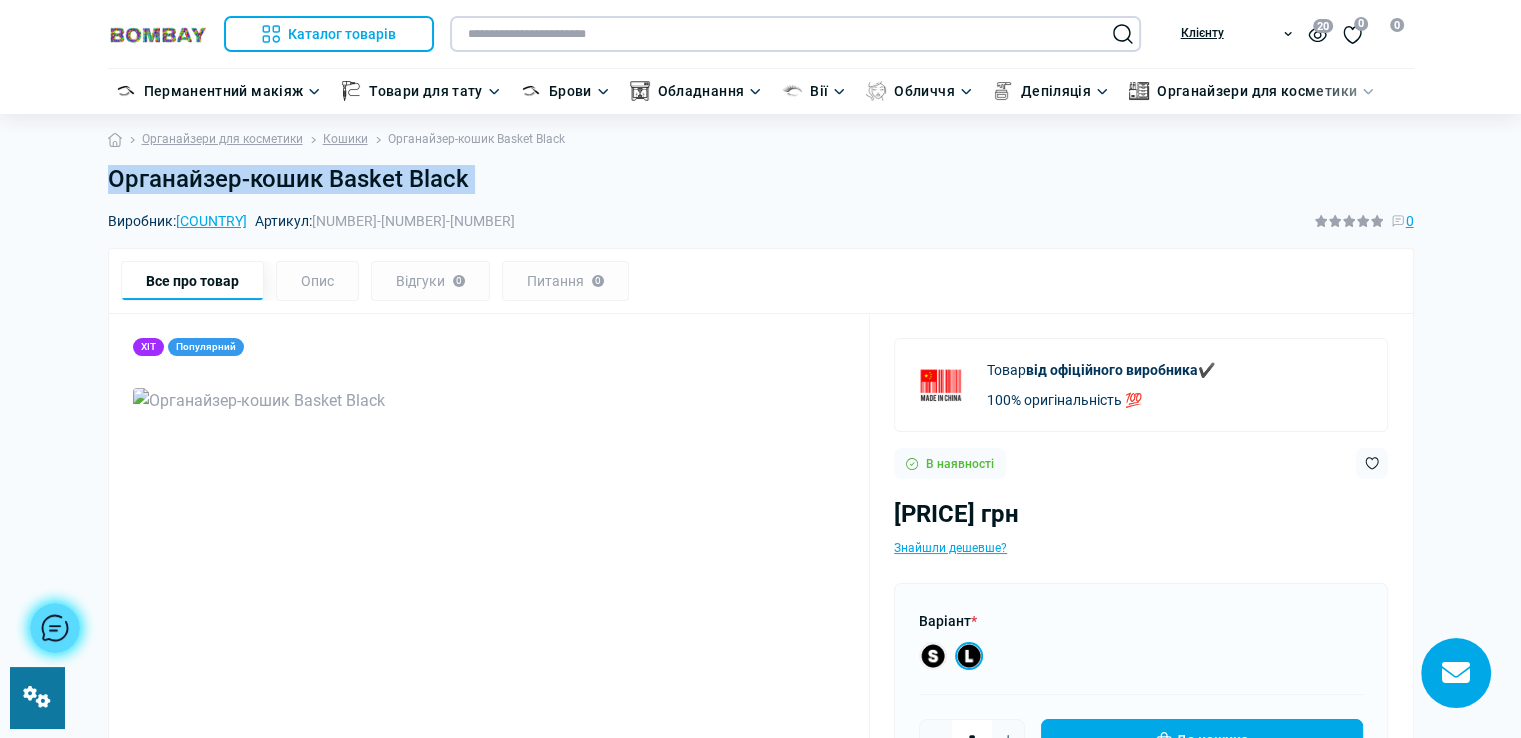 click at bounding box center (795, 34) 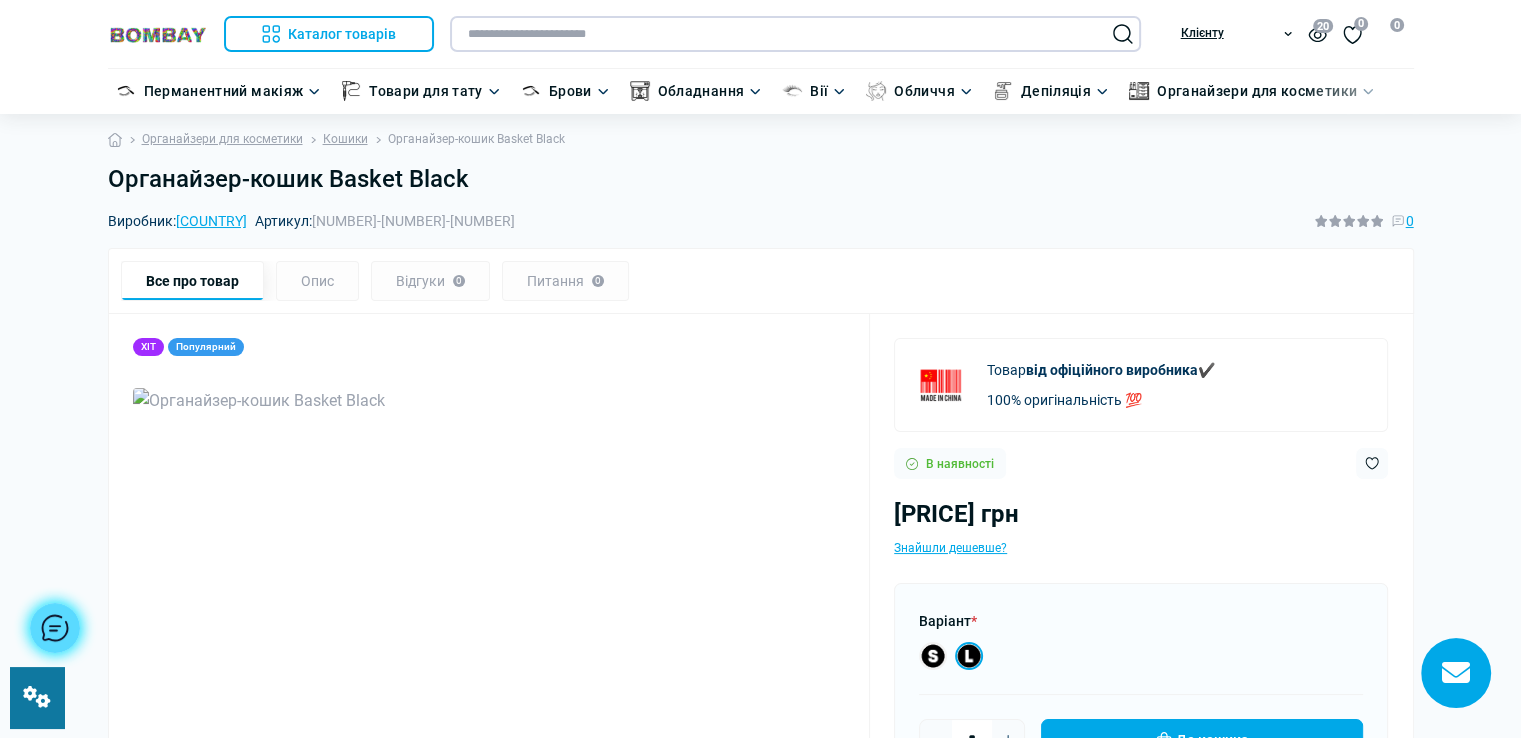 paste on "**********" 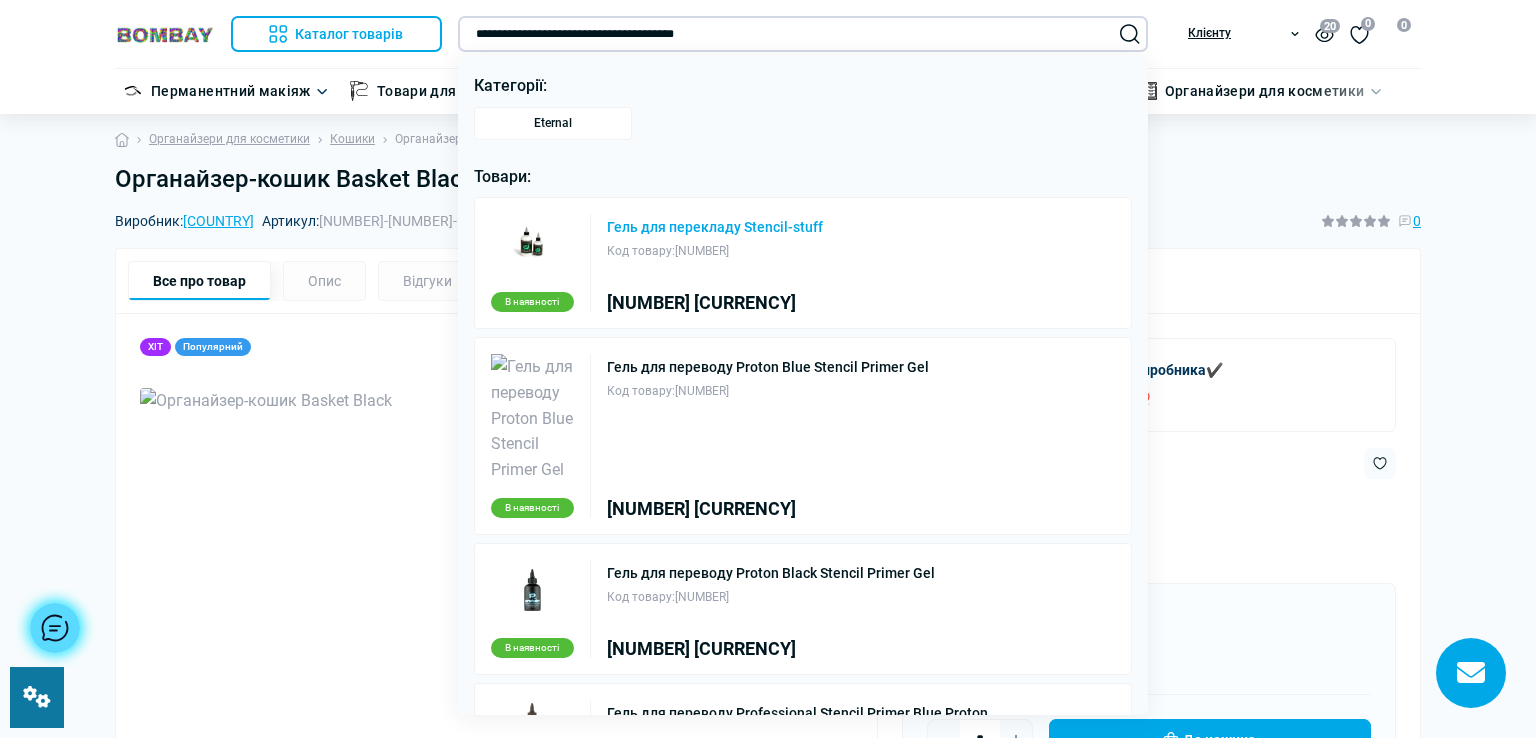 type on "**********" 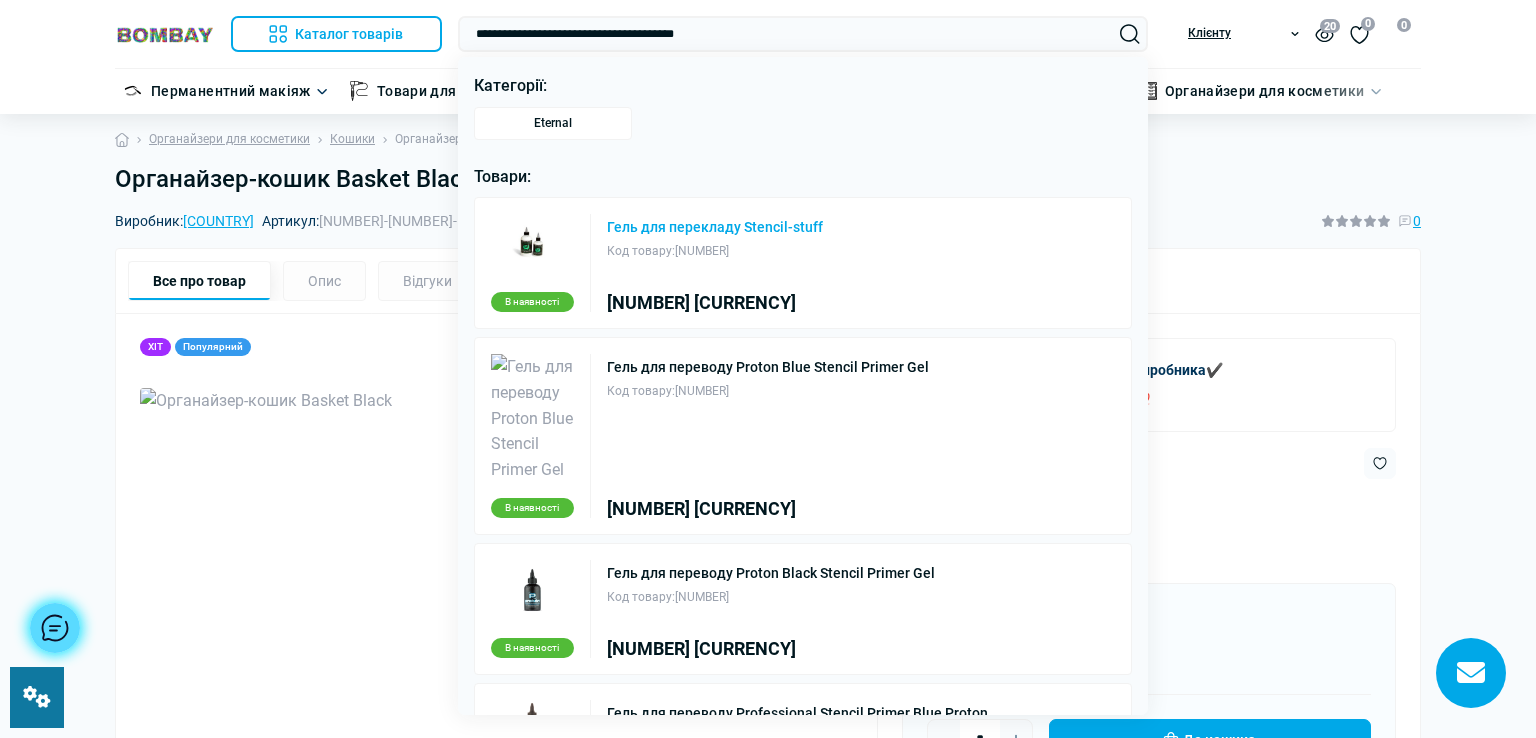 click on "Гель для перекладу Stencil-stuff" at bounding box center [715, 227] 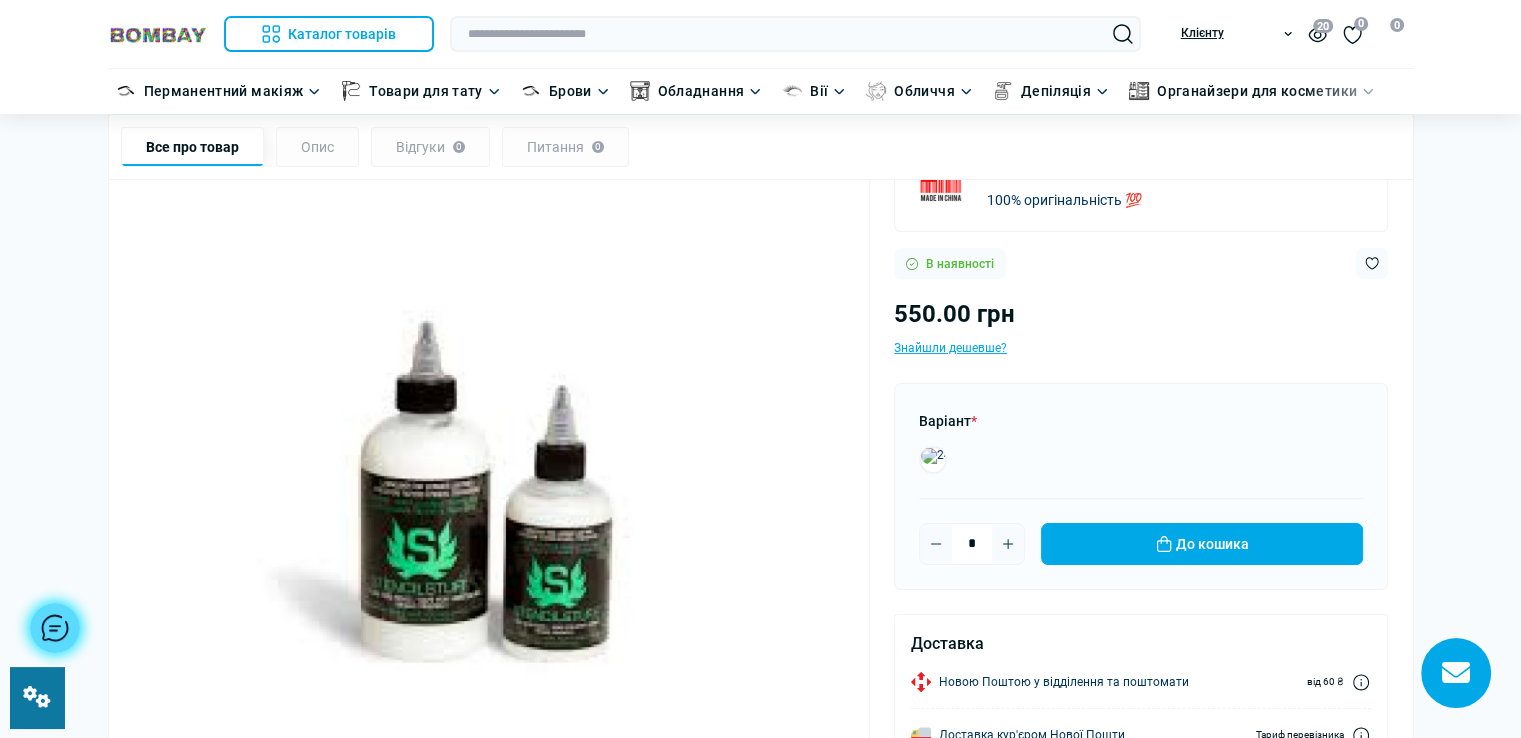 scroll, scrollTop: 200, scrollLeft: 0, axis: vertical 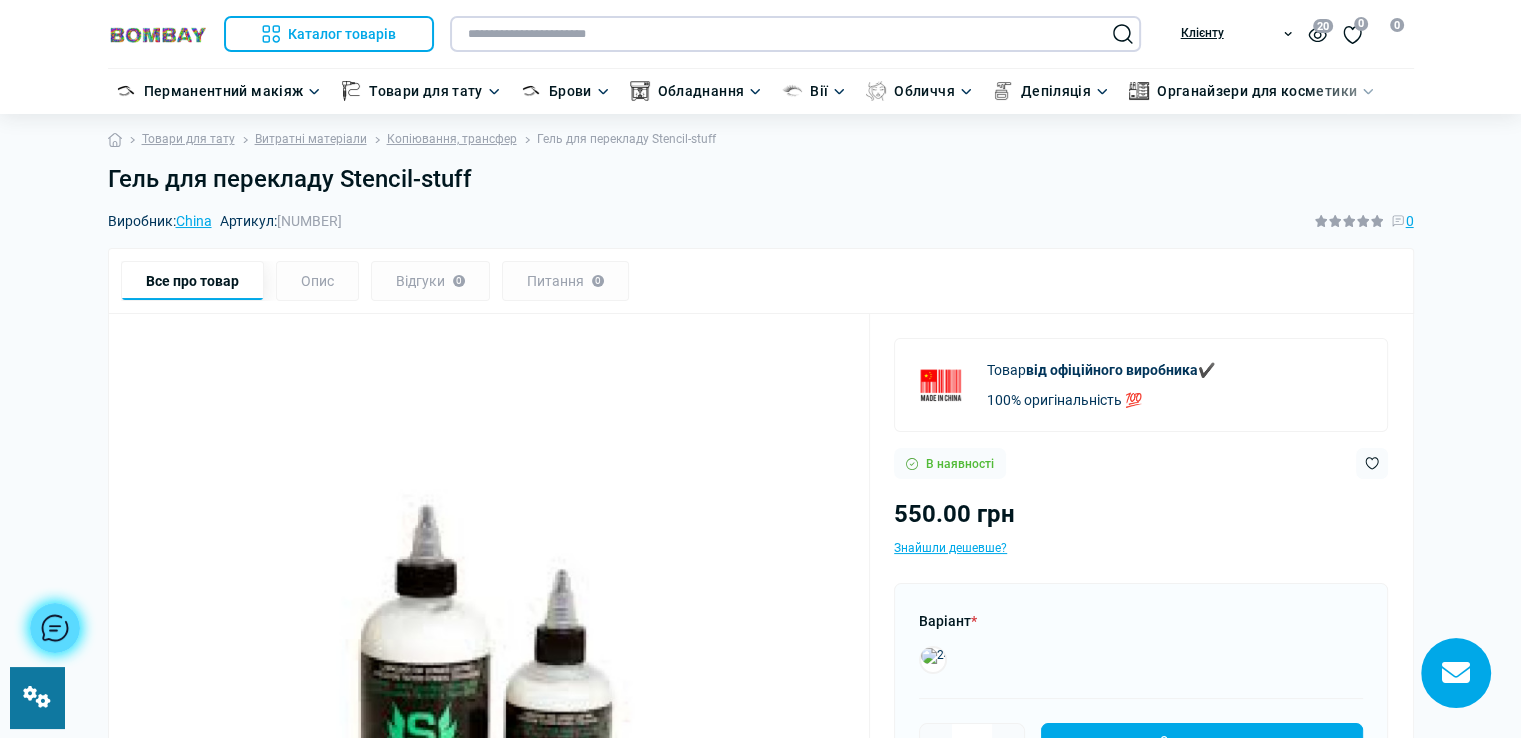 click at bounding box center (795, 34) 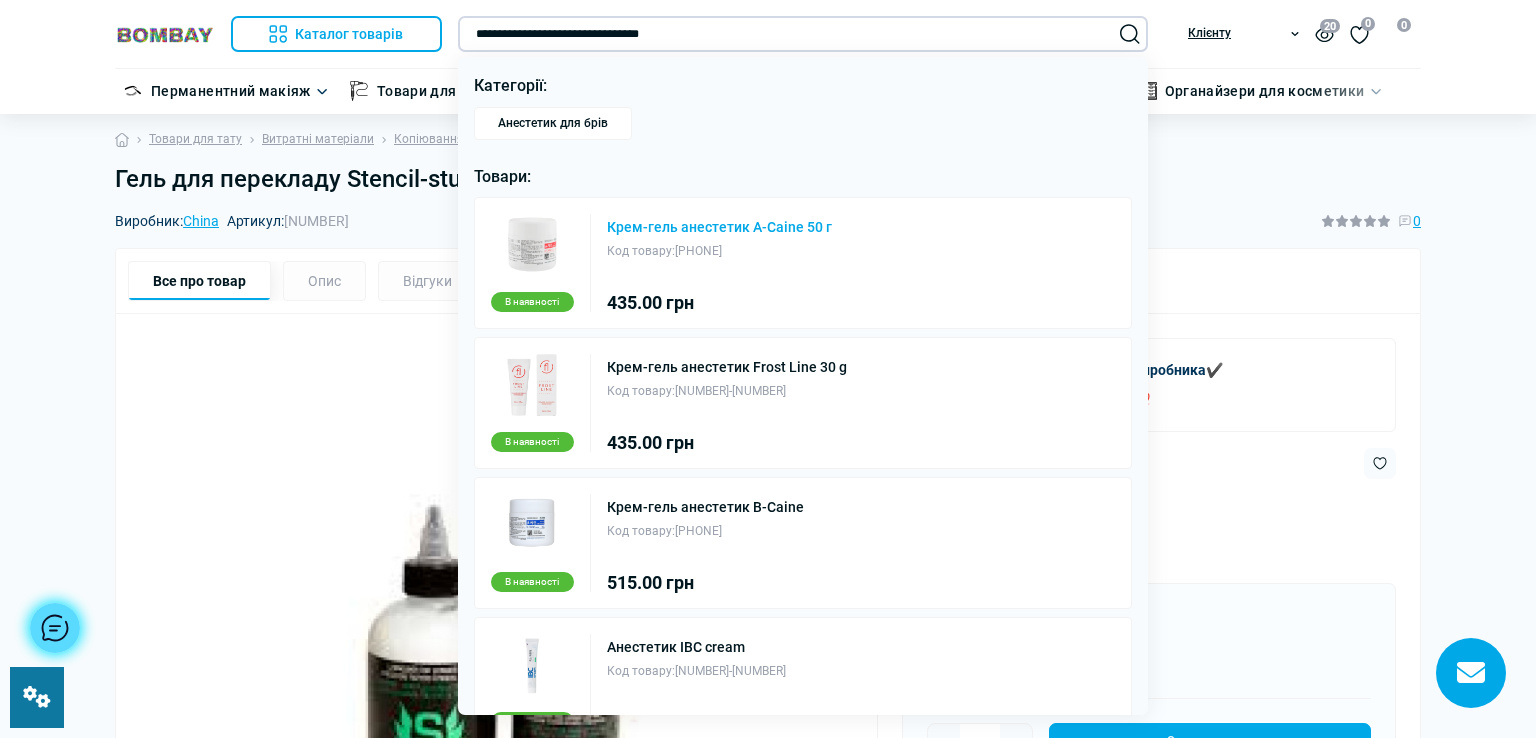 type on "**********" 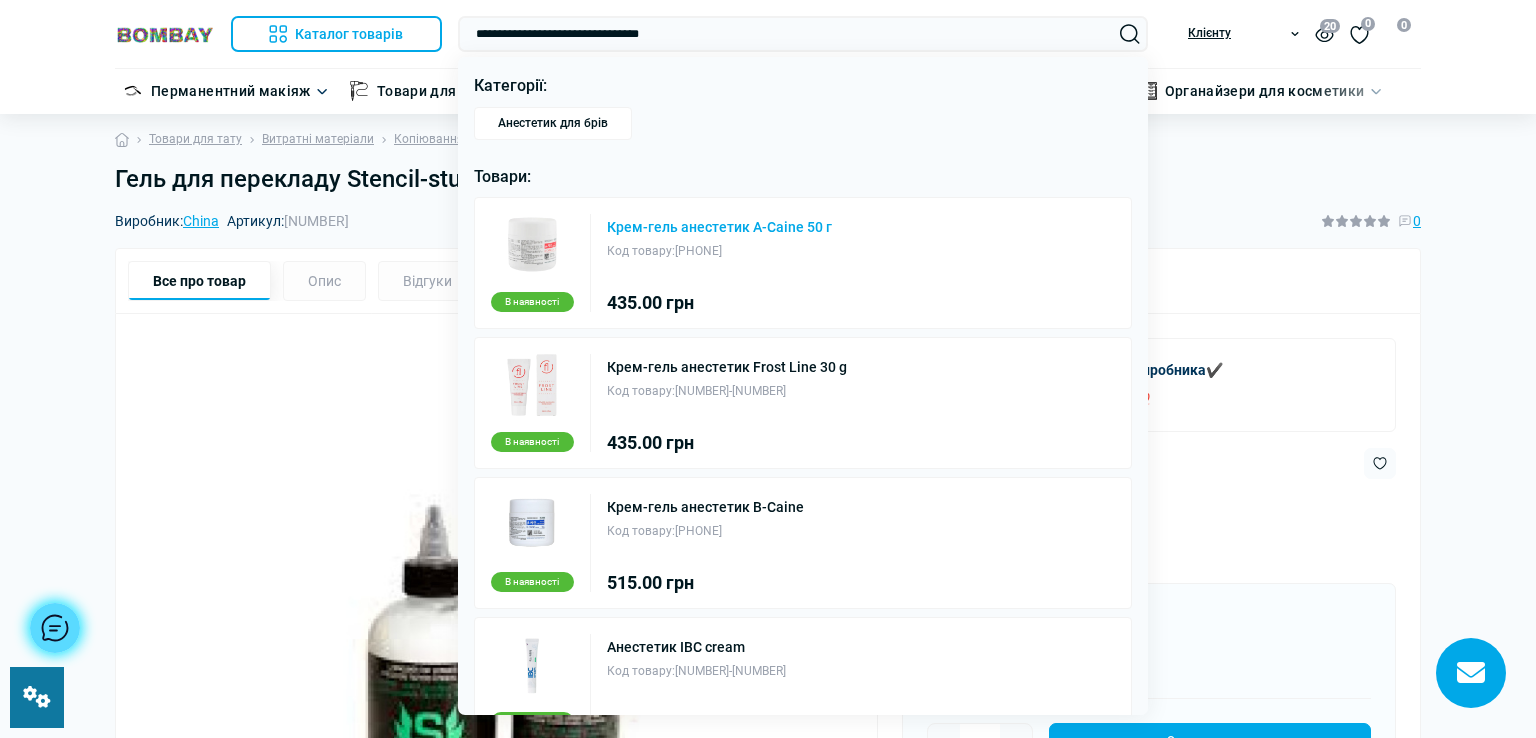 click on "Крем-гель анестетик A-Caine 50 г" at bounding box center (719, 227) 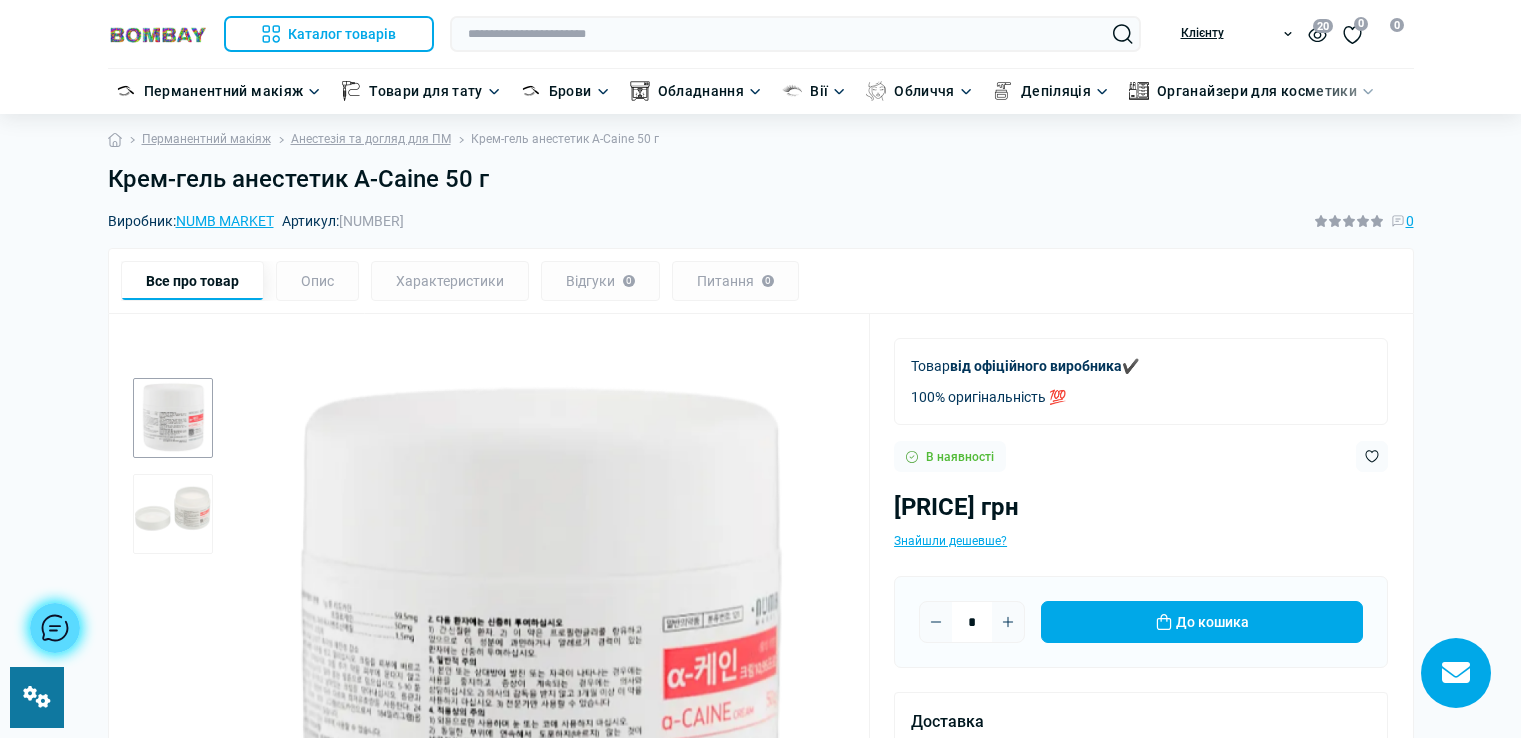 scroll, scrollTop: 0, scrollLeft: 0, axis: both 